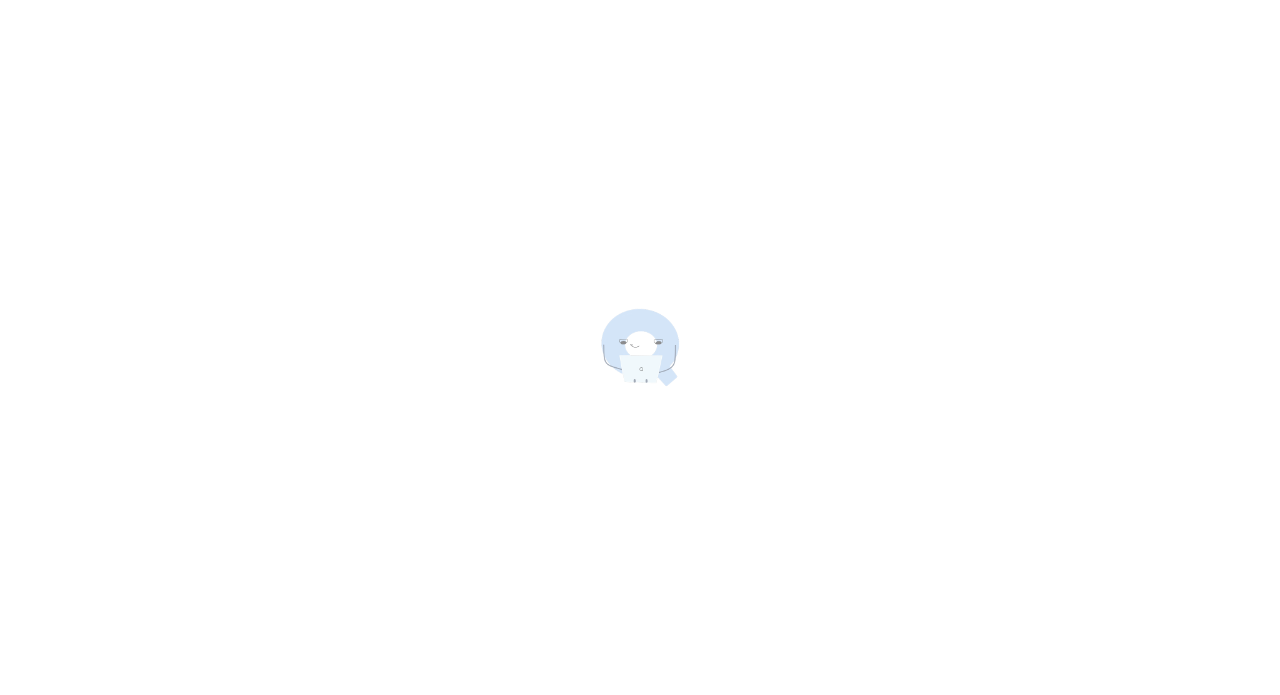 scroll, scrollTop: 0, scrollLeft: 0, axis: both 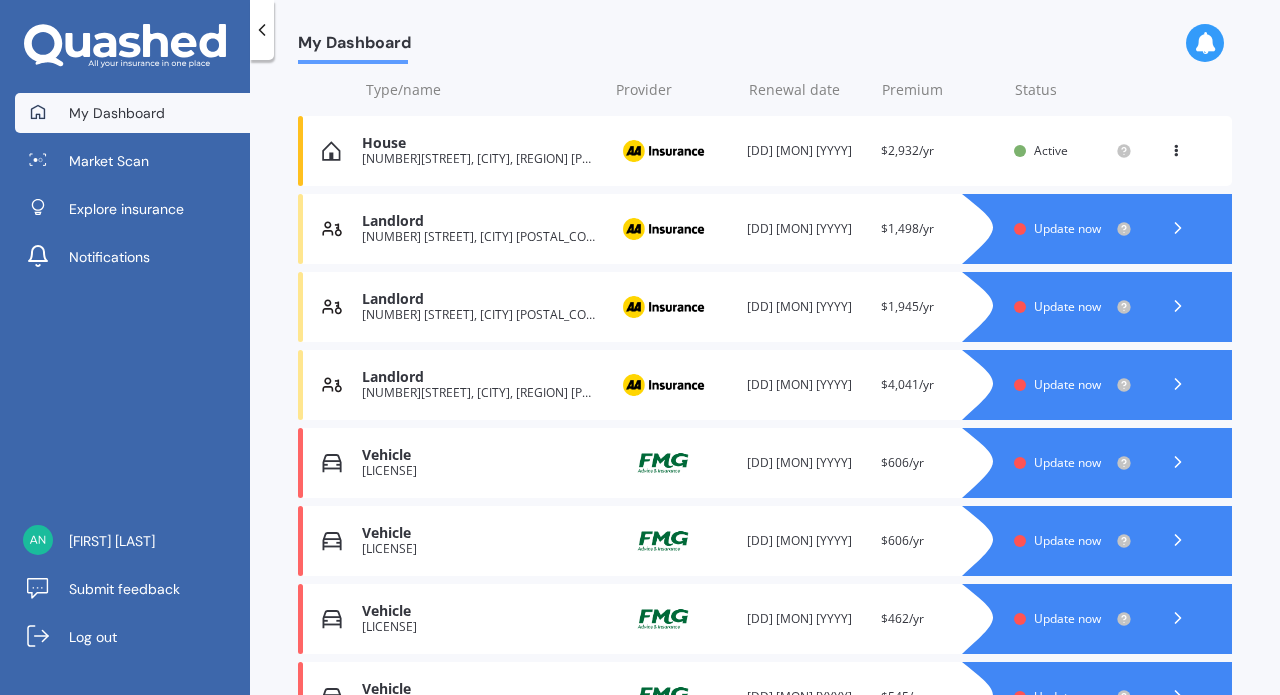 click on "[NUMBER][STREET], [CITY], [REGION] [POSTAL_CODE]" at bounding box center [479, 159] 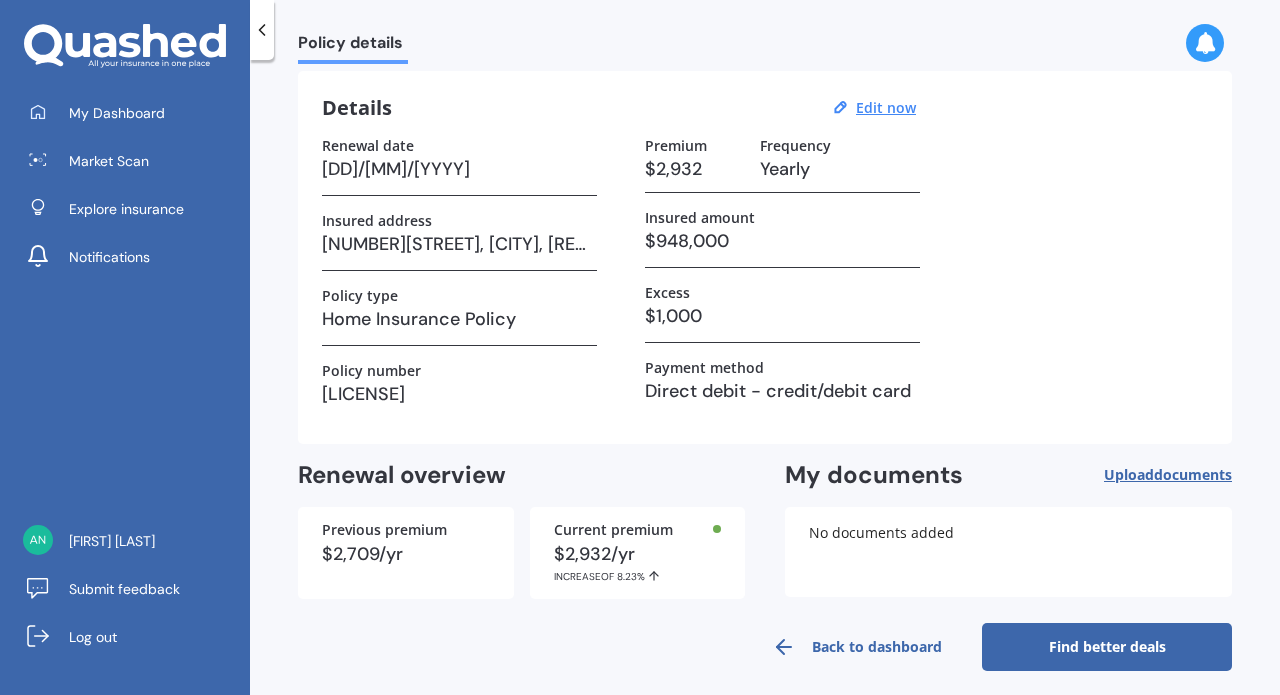 scroll, scrollTop: 73, scrollLeft: 0, axis: vertical 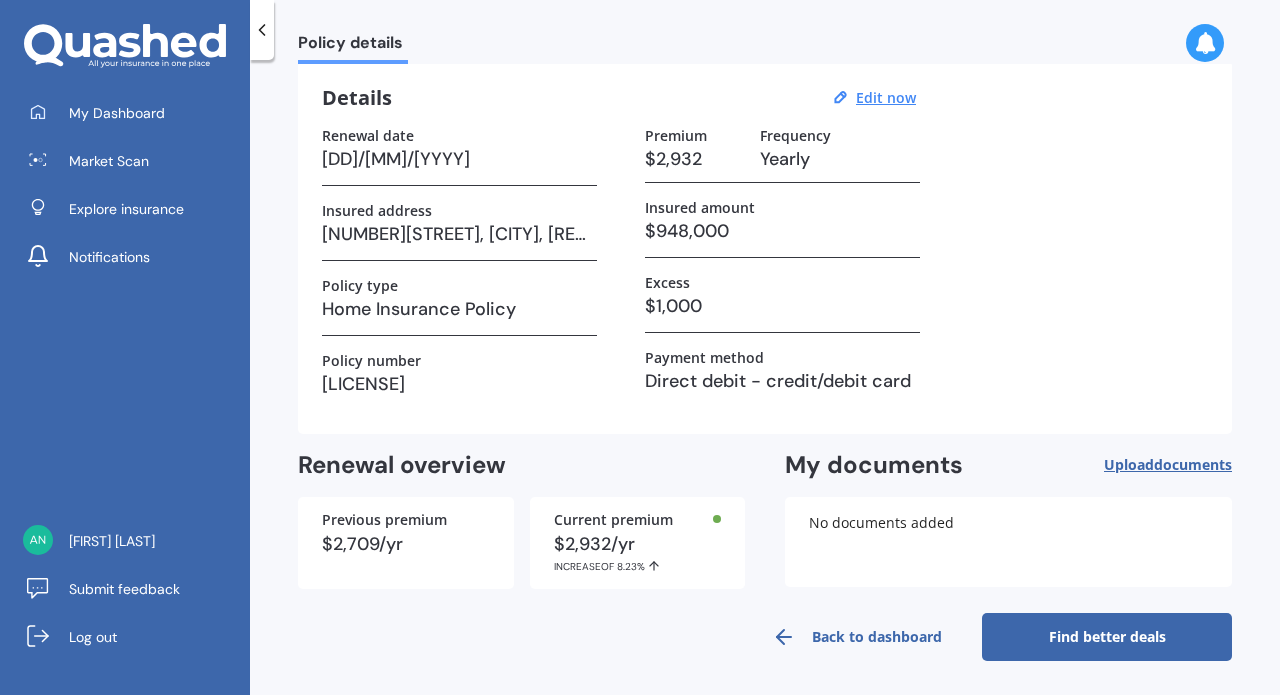 click on "Find better deals" at bounding box center [1107, 637] 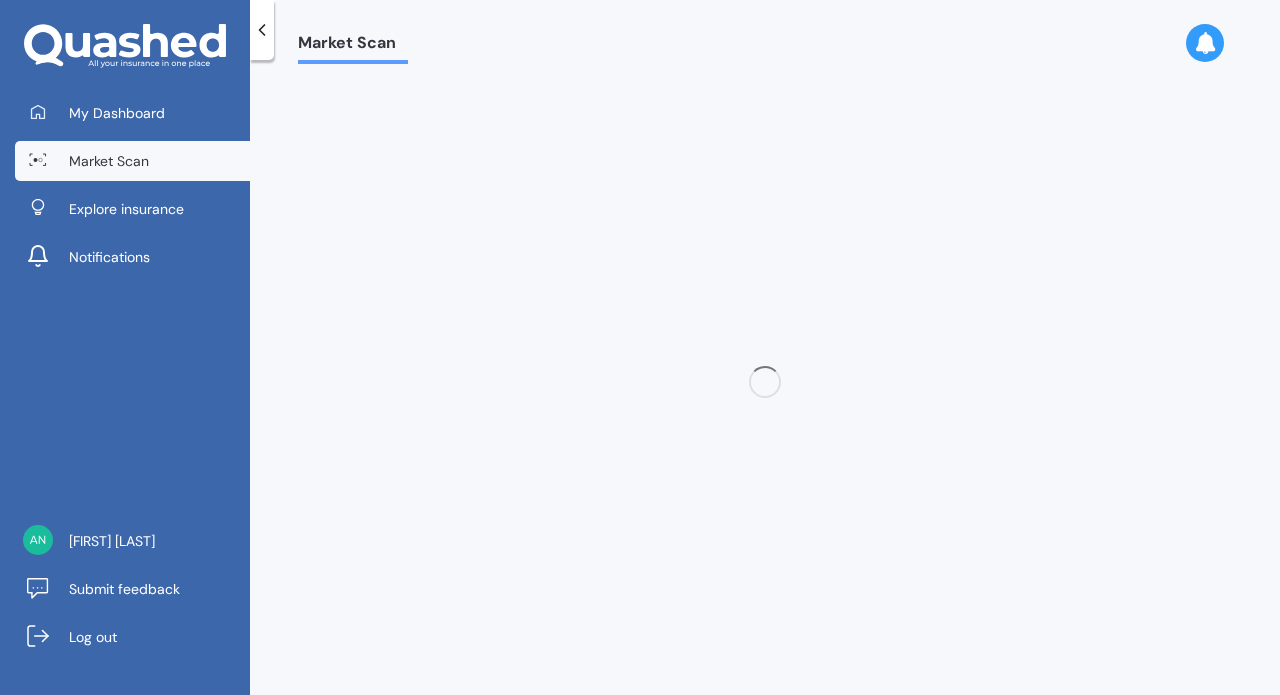 scroll, scrollTop: 0, scrollLeft: 0, axis: both 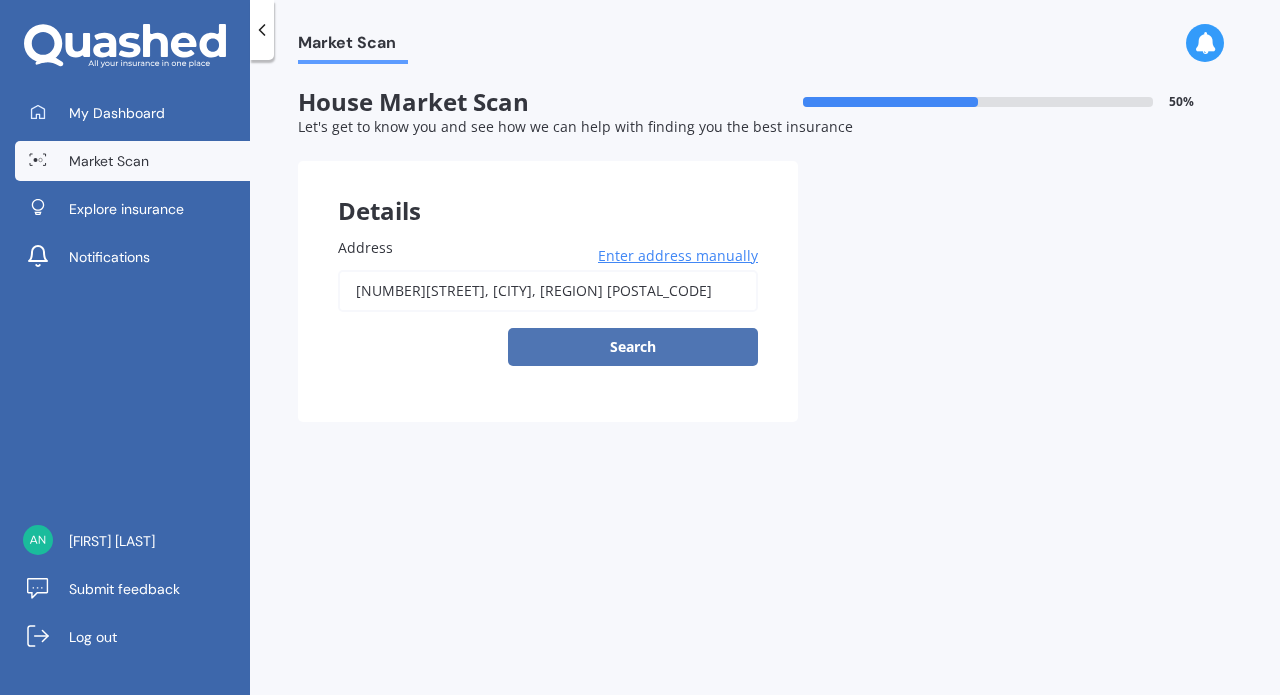 click on "Search" at bounding box center [633, 347] 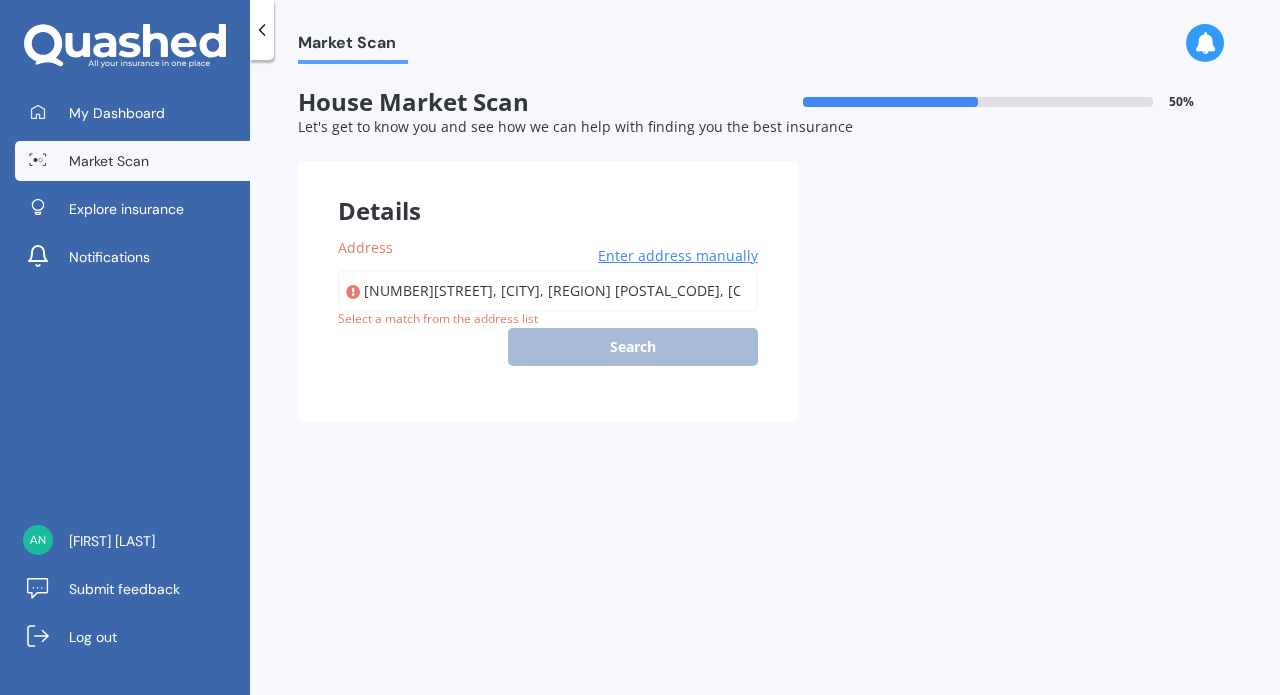 type on "[NUMBER][STREET], [CITY], [REGION] [POSTAL_CODE]" 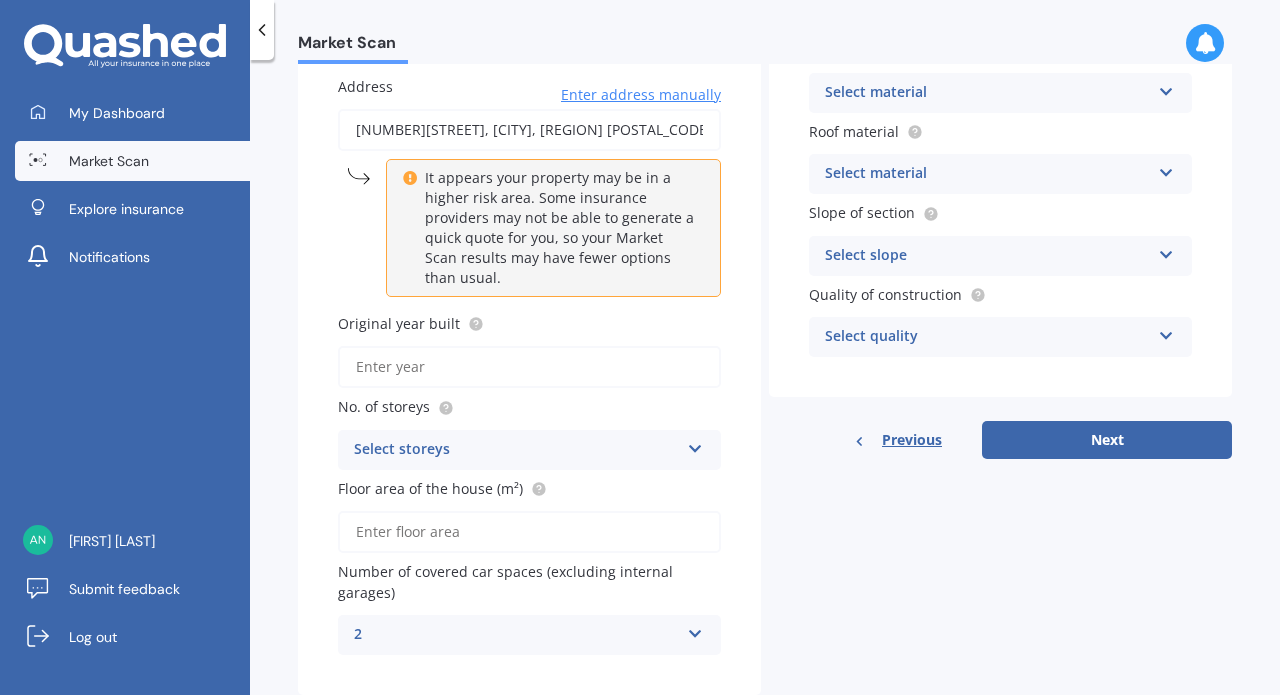 scroll, scrollTop: 202, scrollLeft: 0, axis: vertical 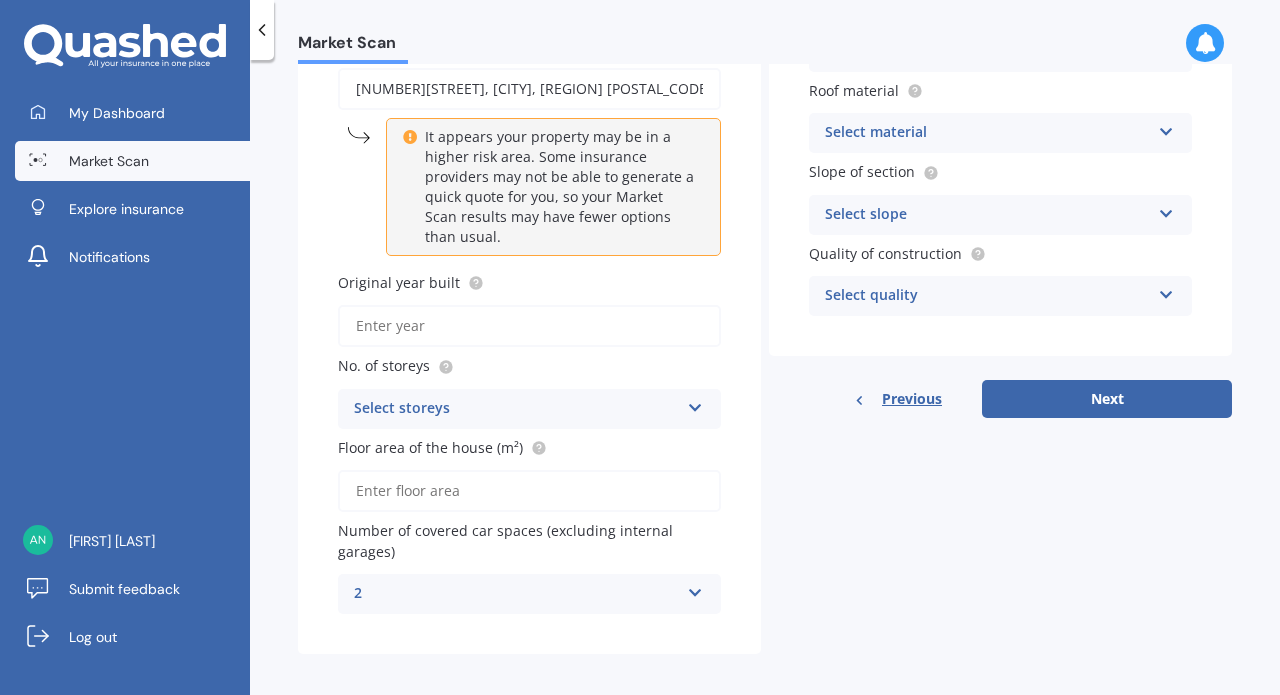 click on "Original year built" at bounding box center (529, 326) 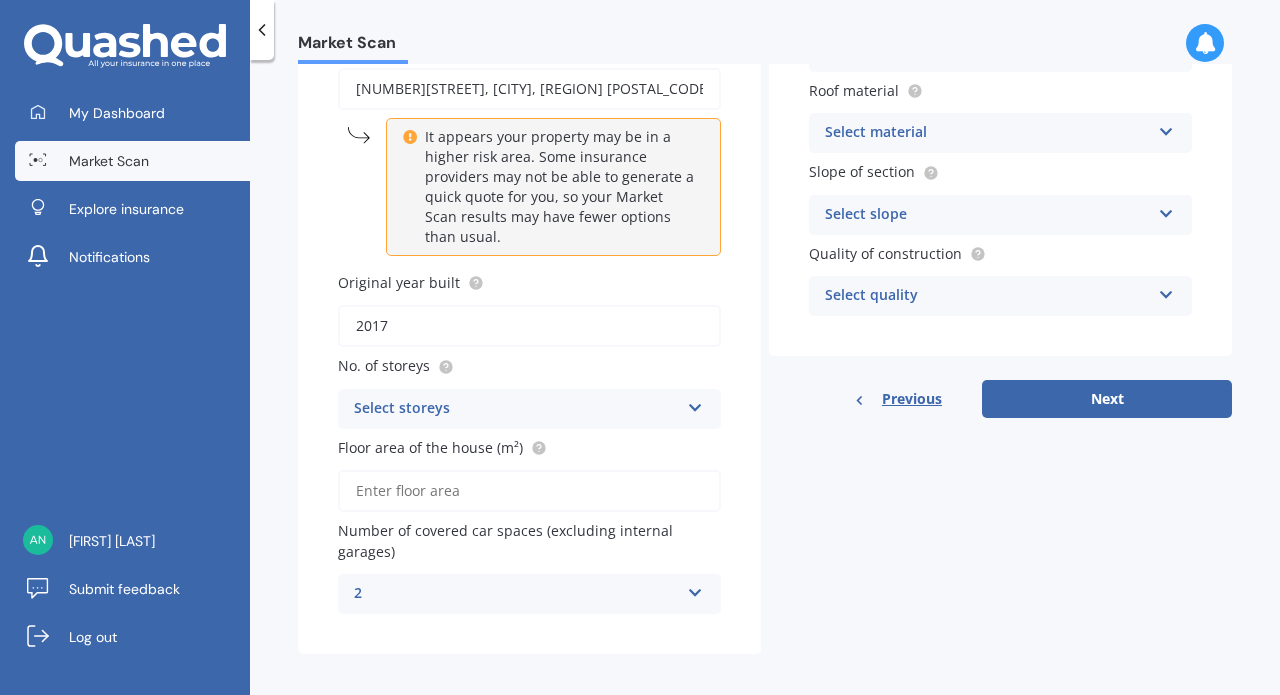 type on "2017" 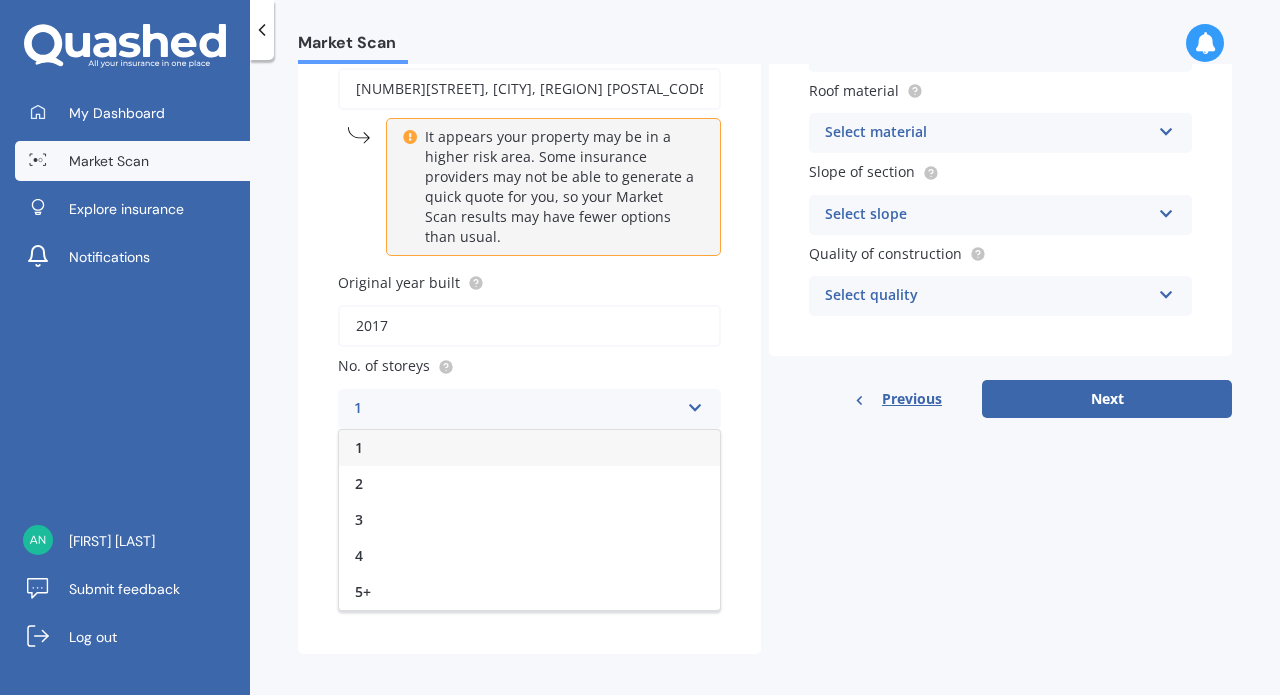 click on "1" at bounding box center [529, 448] 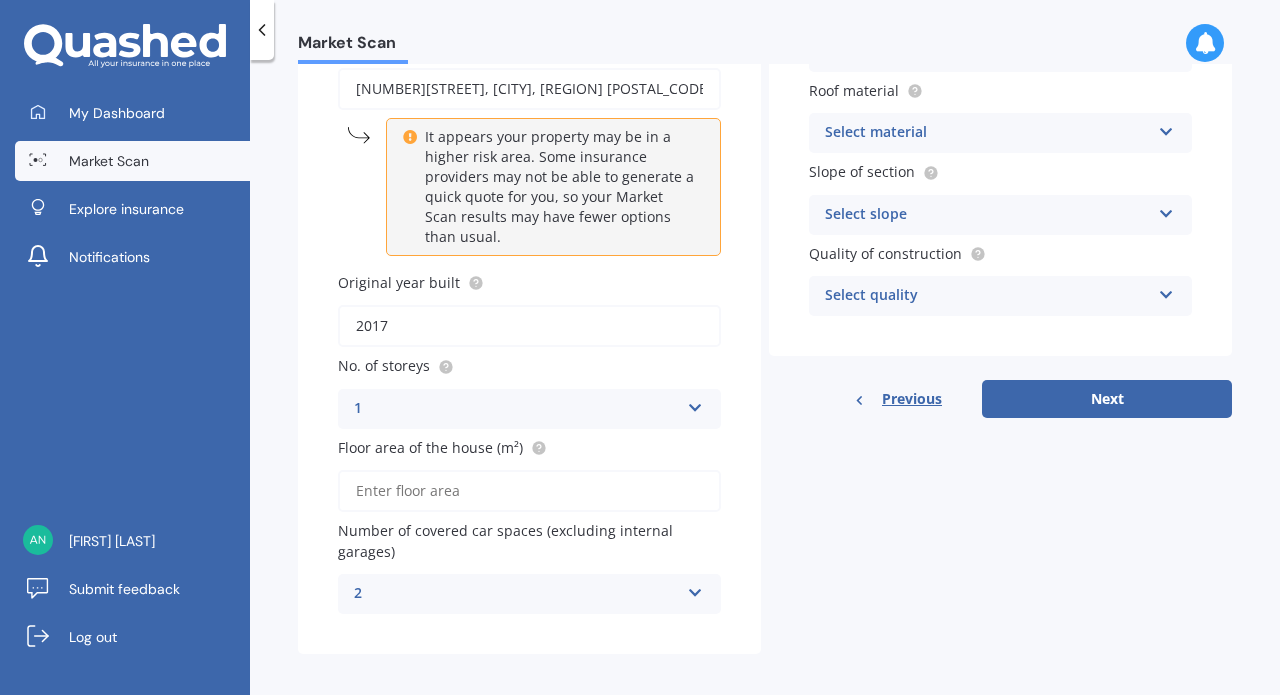 click on "Floor area of the house (m²)" at bounding box center (529, 491) 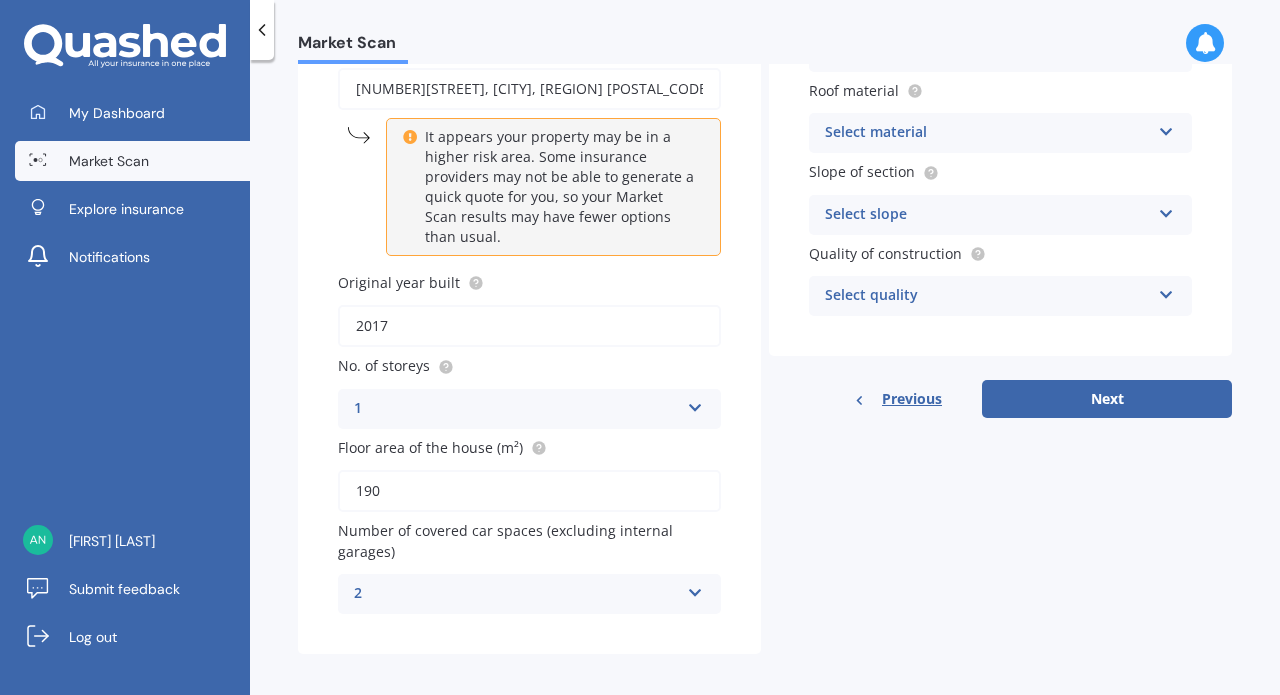 type on "190" 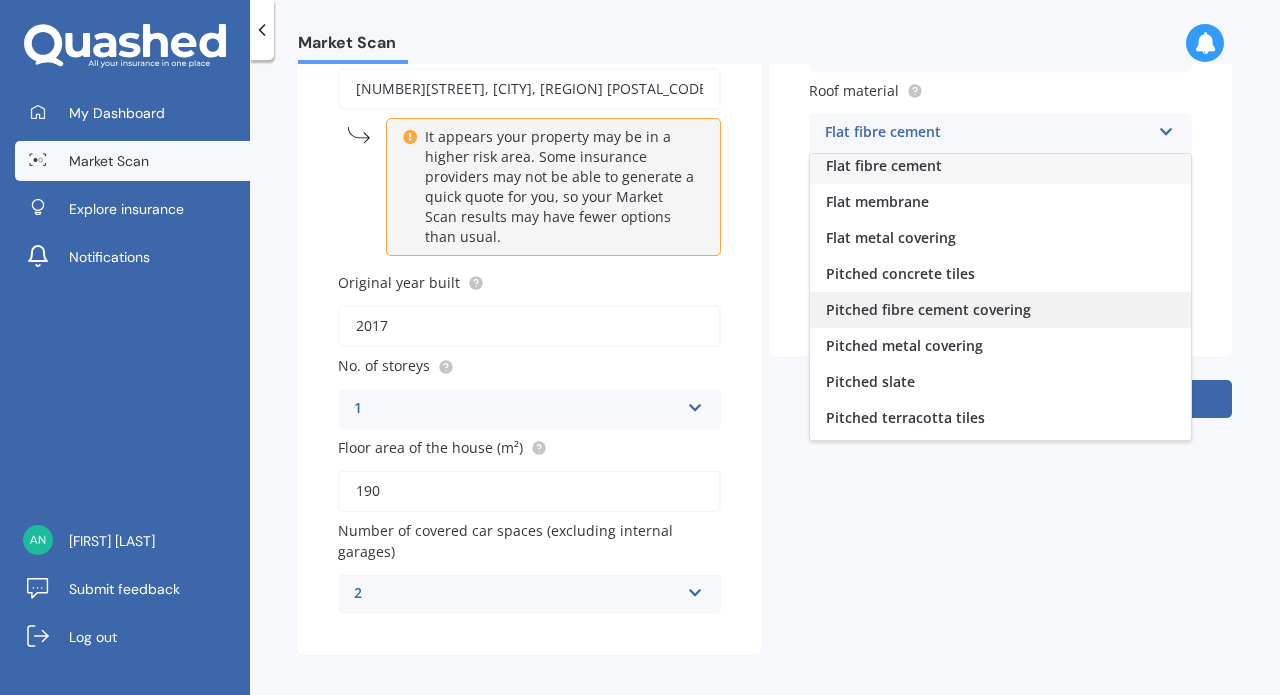 scroll, scrollTop: 0, scrollLeft: 0, axis: both 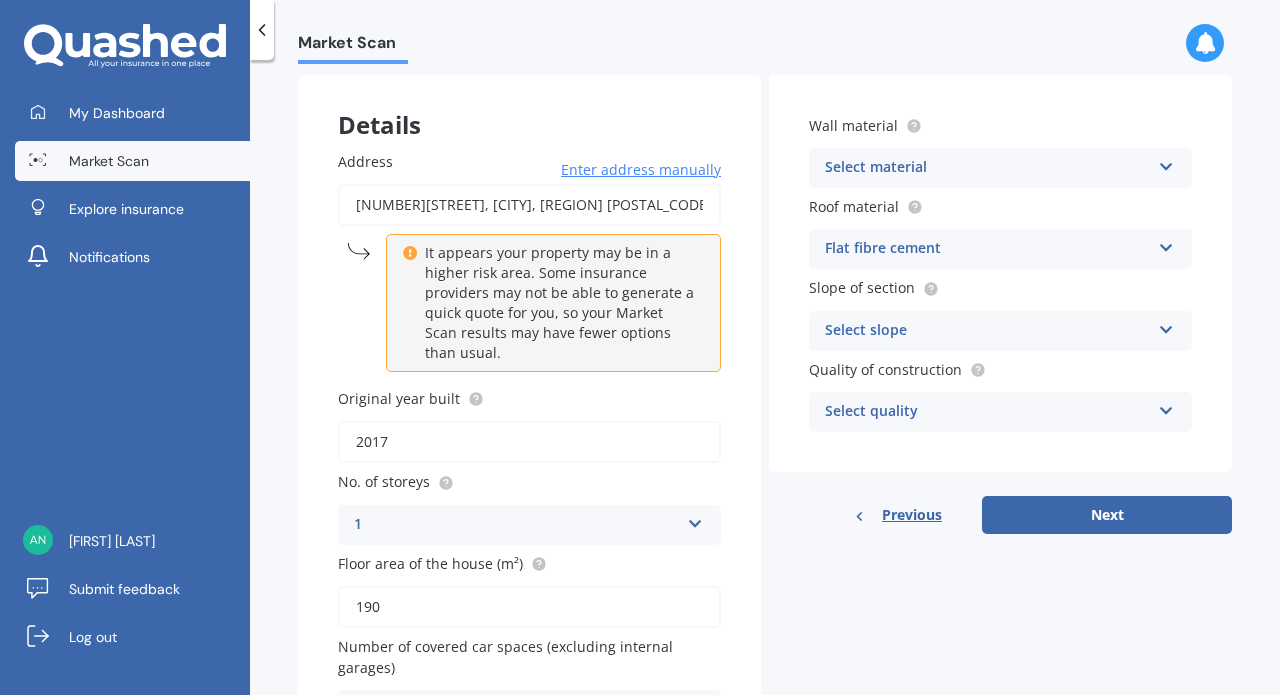 click at bounding box center (1166, 163) 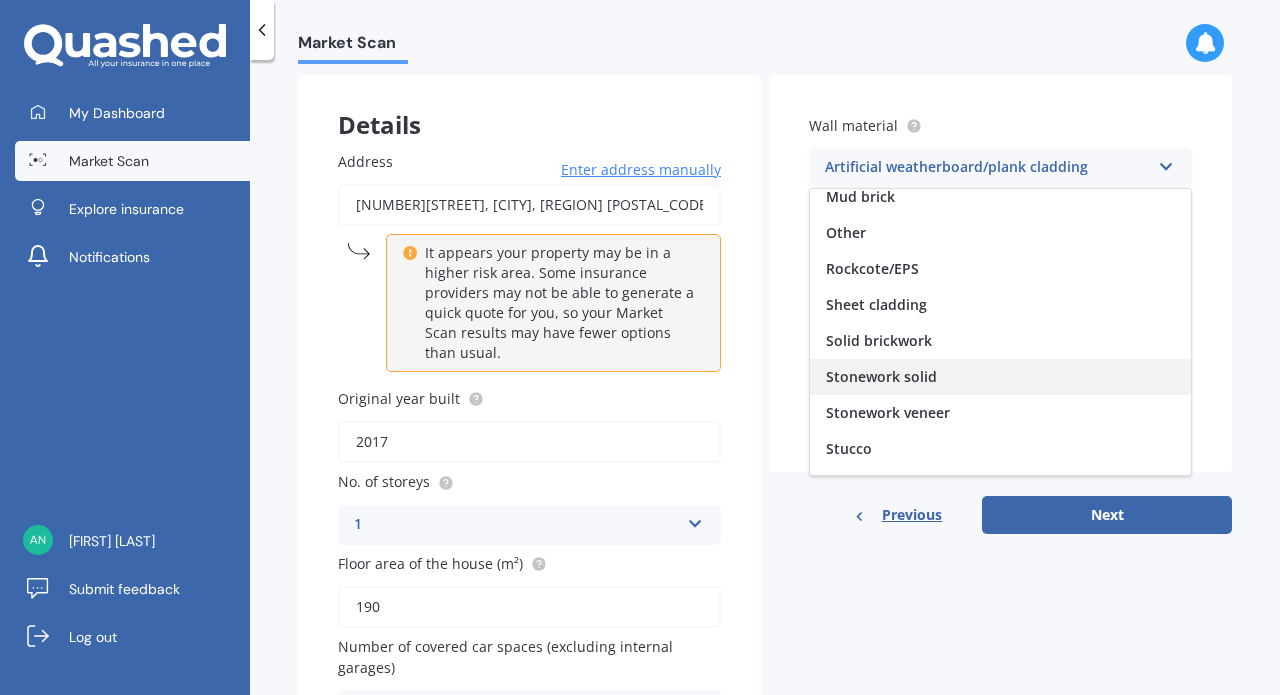 scroll, scrollTop: 182, scrollLeft: 0, axis: vertical 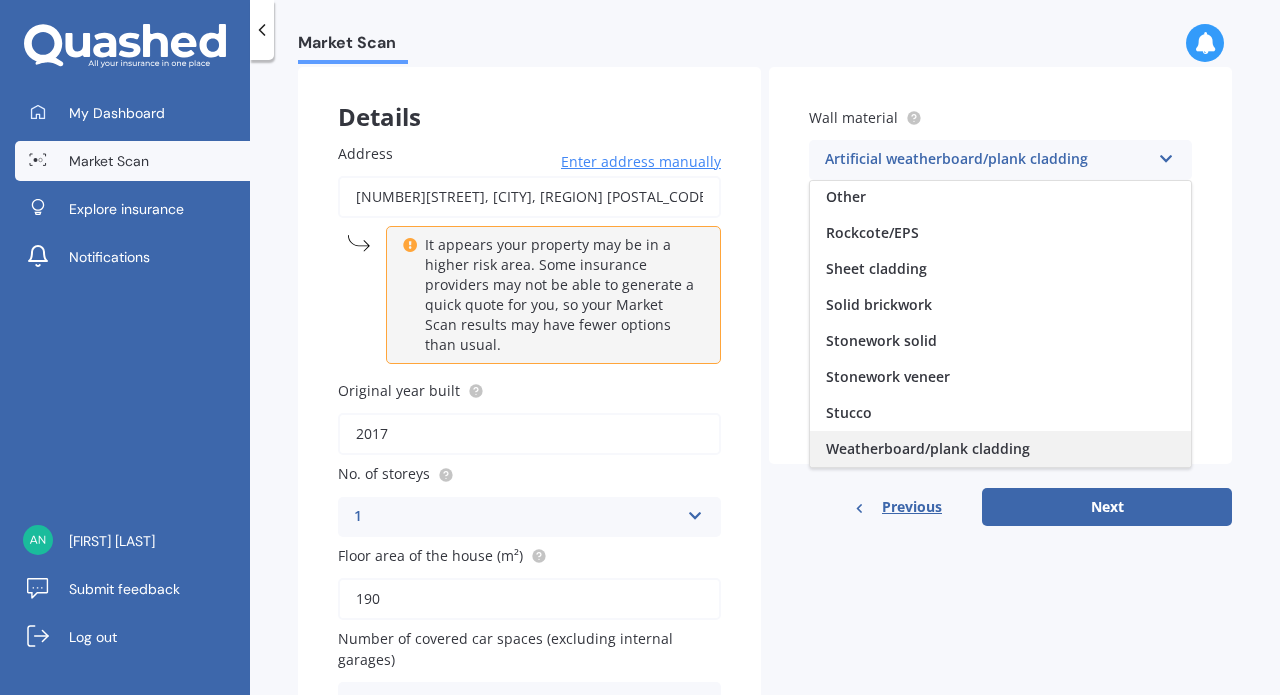 click on "Weatherboard/plank cladding" at bounding box center [928, 448] 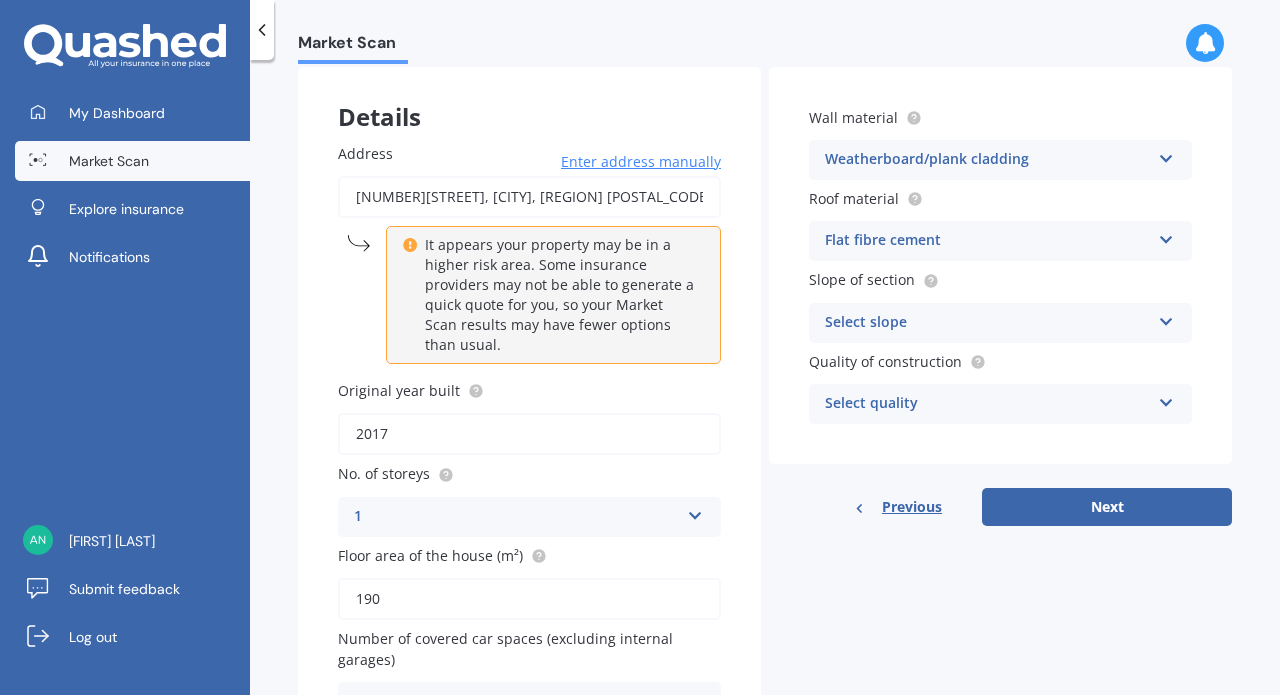click at bounding box center (1166, 236) 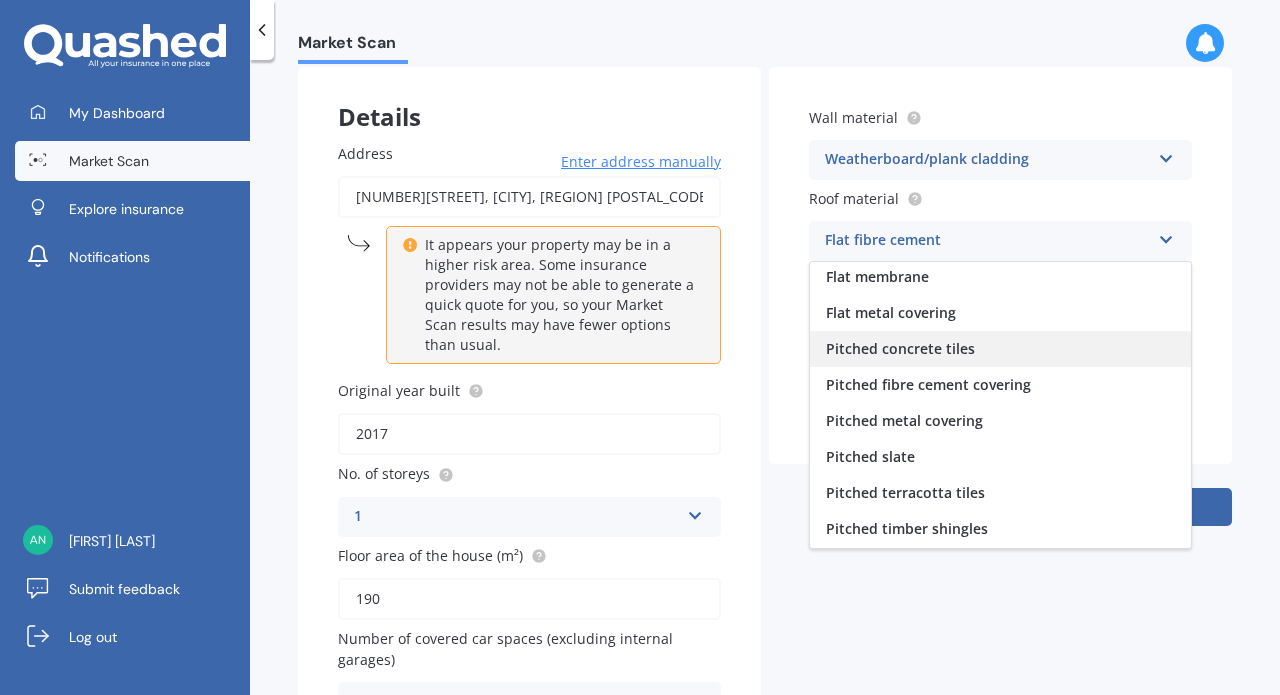 scroll, scrollTop: 74, scrollLeft: 0, axis: vertical 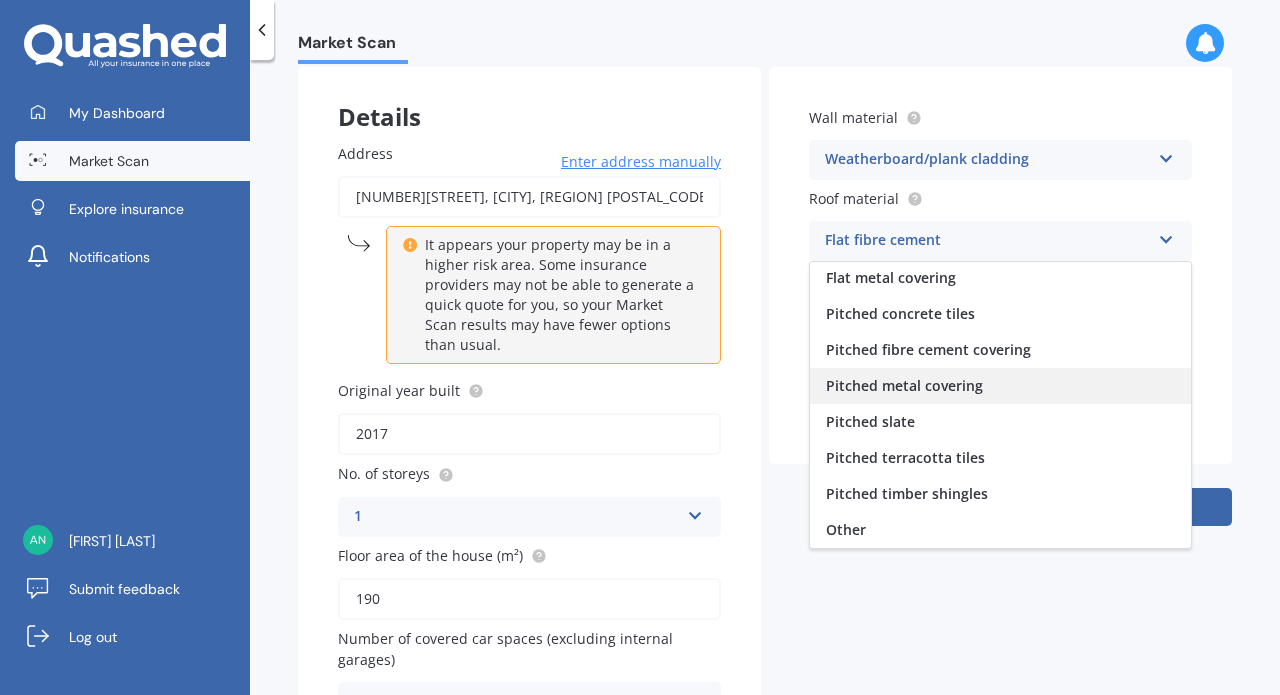 click on "Pitched metal covering" at bounding box center [1000, 386] 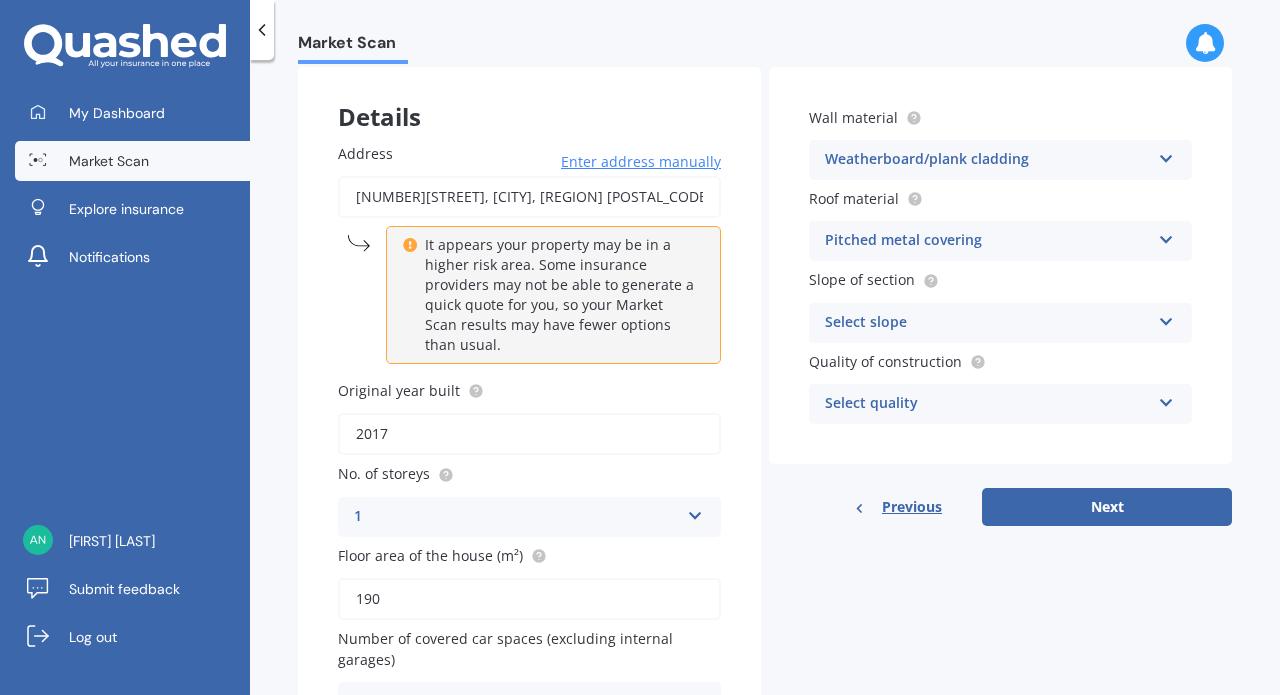 click at bounding box center (1166, 318) 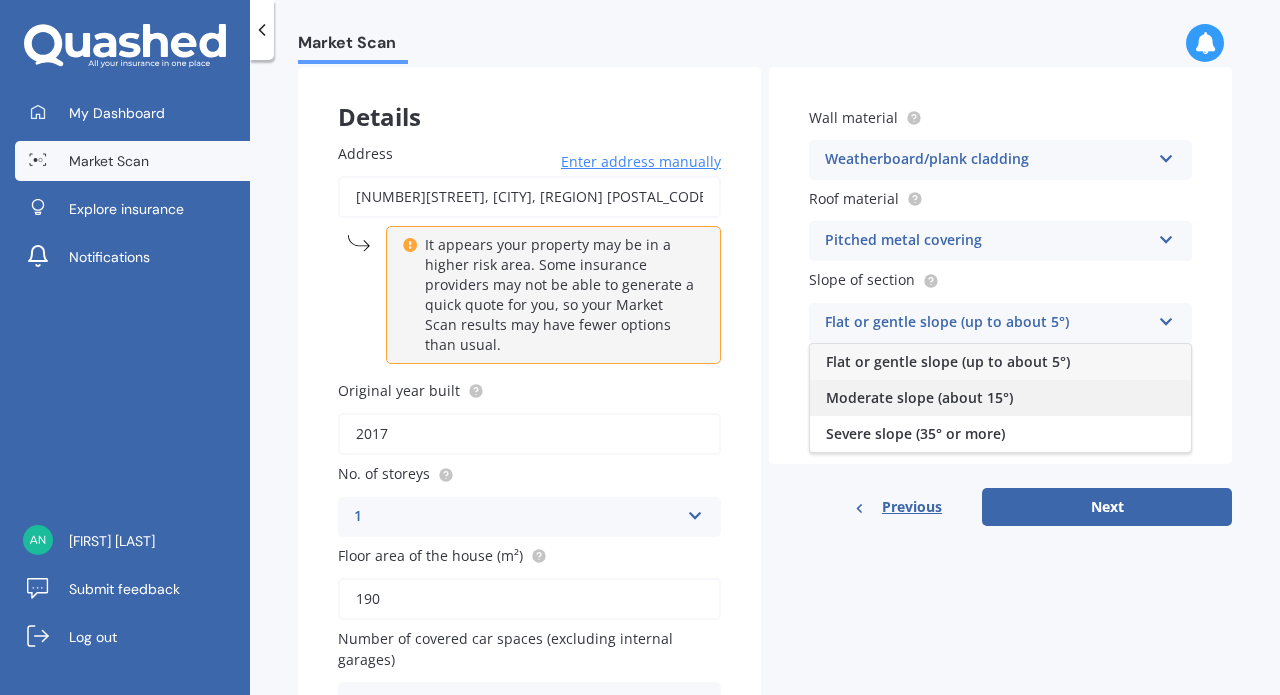 click on "Moderate slope (about 15°)" at bounding box center [1000, 398] 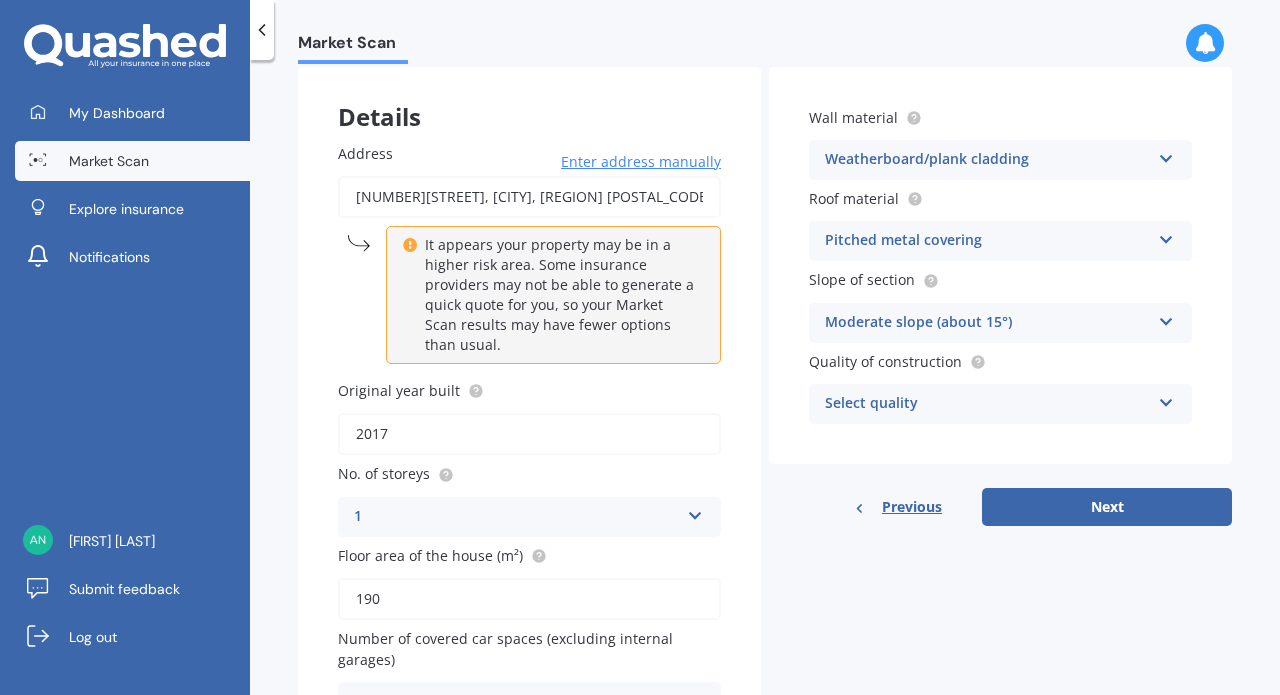 scroll, scrollTop: 118, scrollLeft: 0, axis: vertical 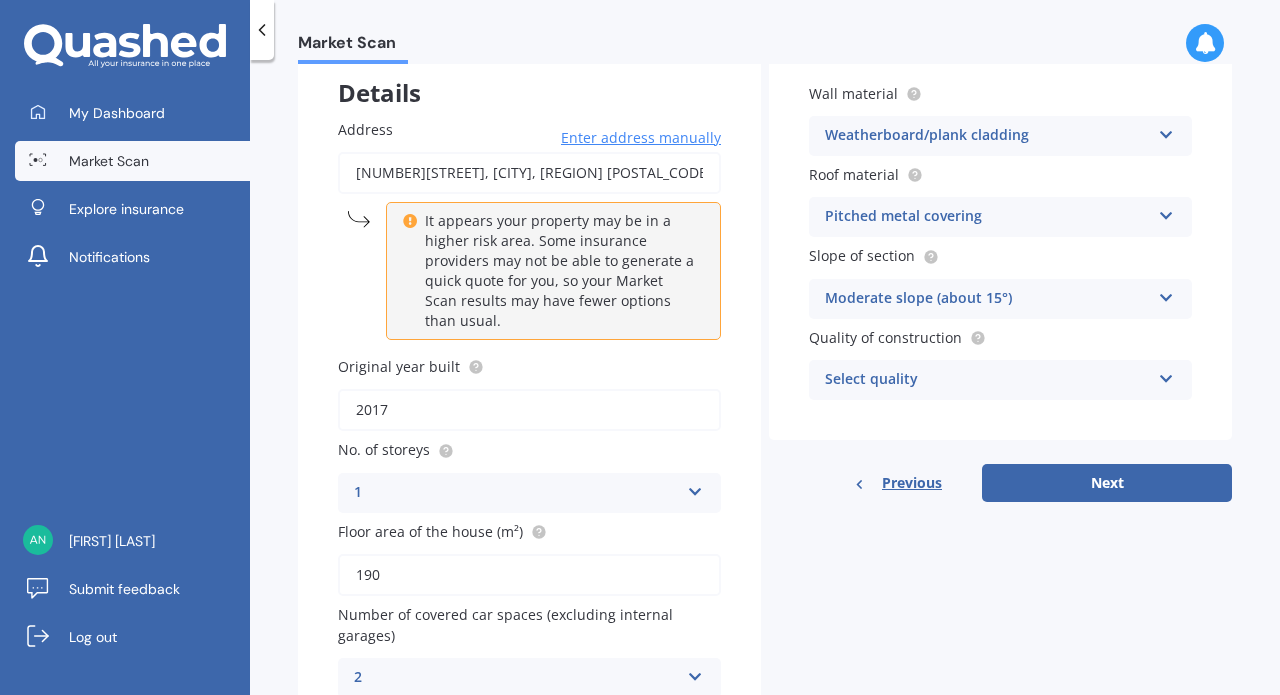 click at bounding box center [1166, 375] 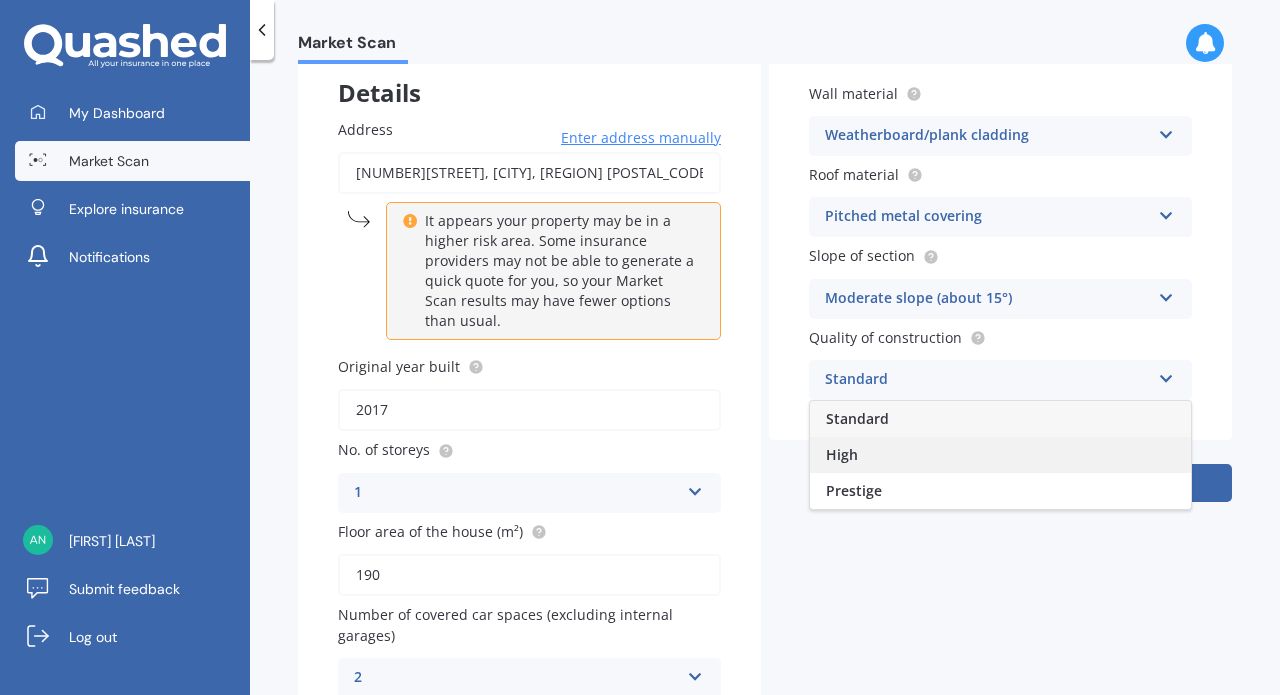 click on "High" at bounding box center (1000, 455) 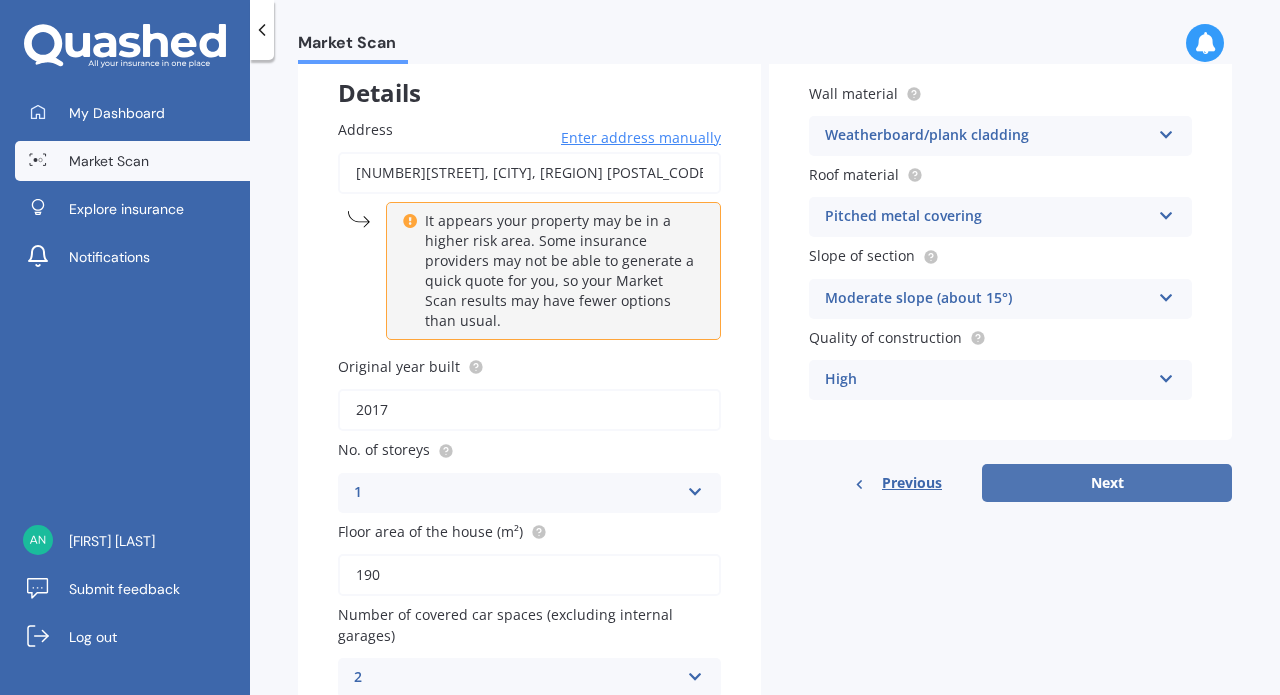 click on "Next" at bounding box center [1107, 483] 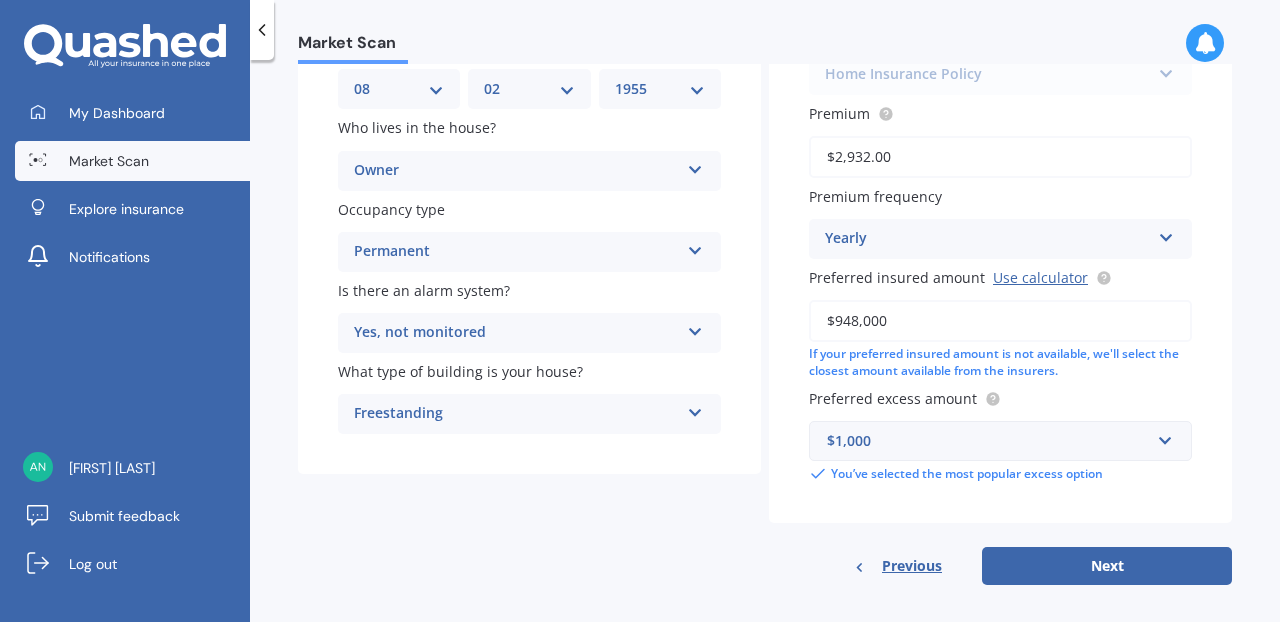 scroll, scrollTop: 290, scrollLeft: 0, axis: vertical 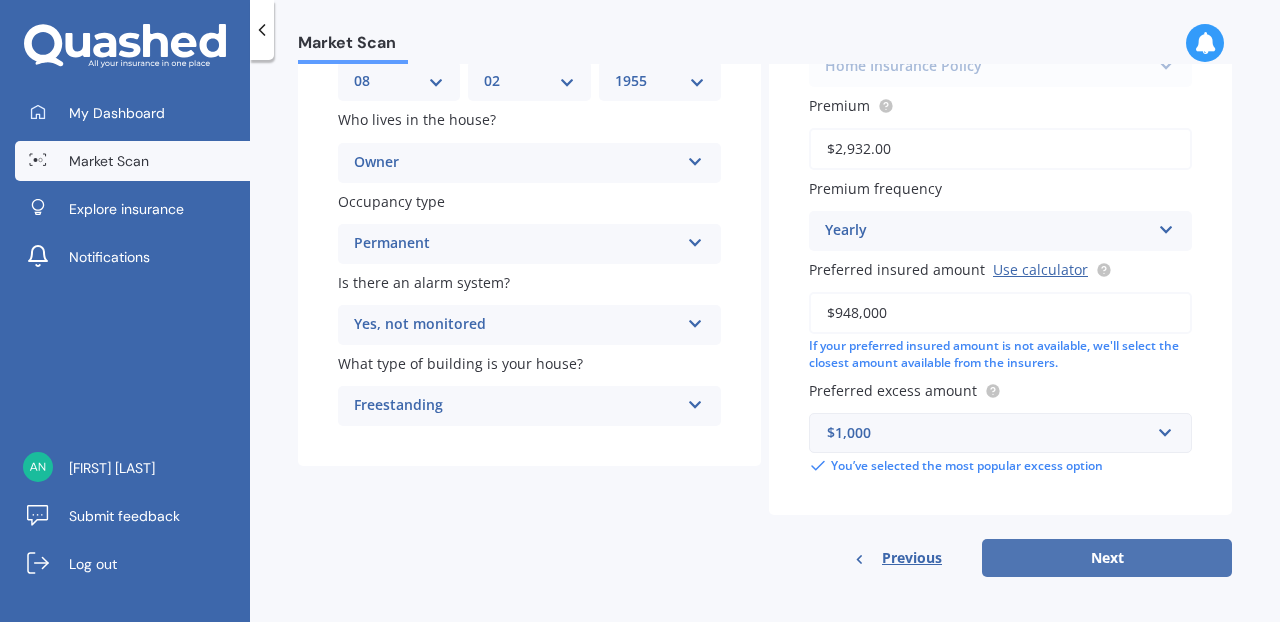 click on "Next" at bounding box center (1107, 558) 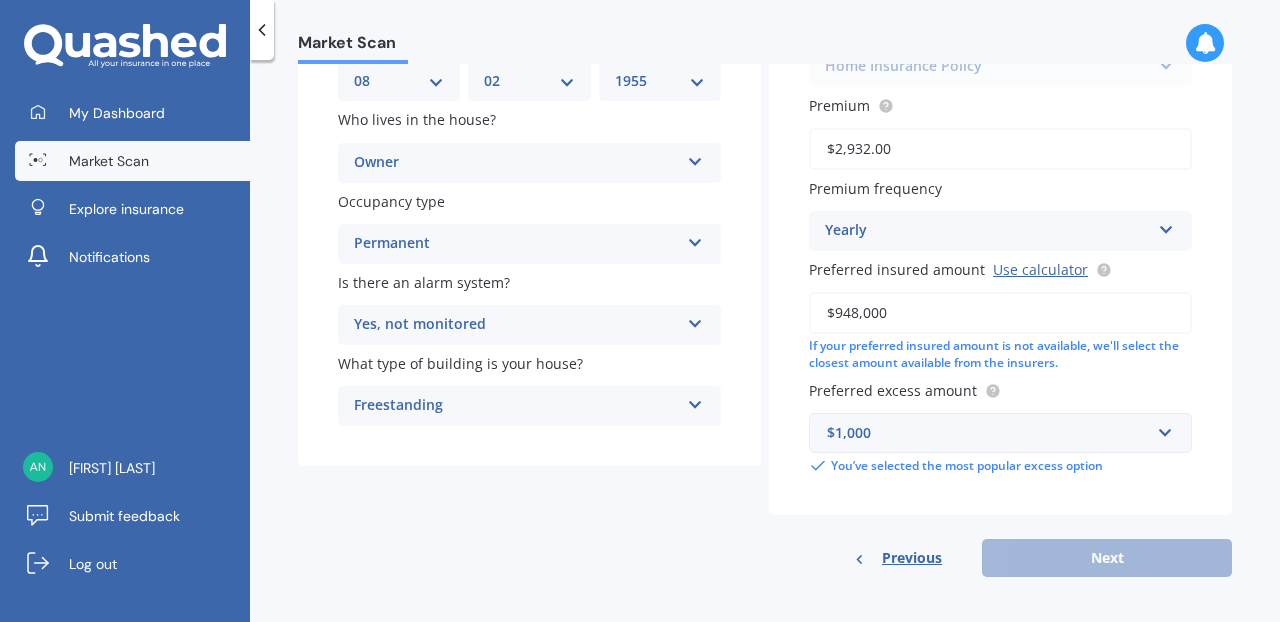 scroll, scrollTop: 135, scrollLeft: 0, axis: vertical 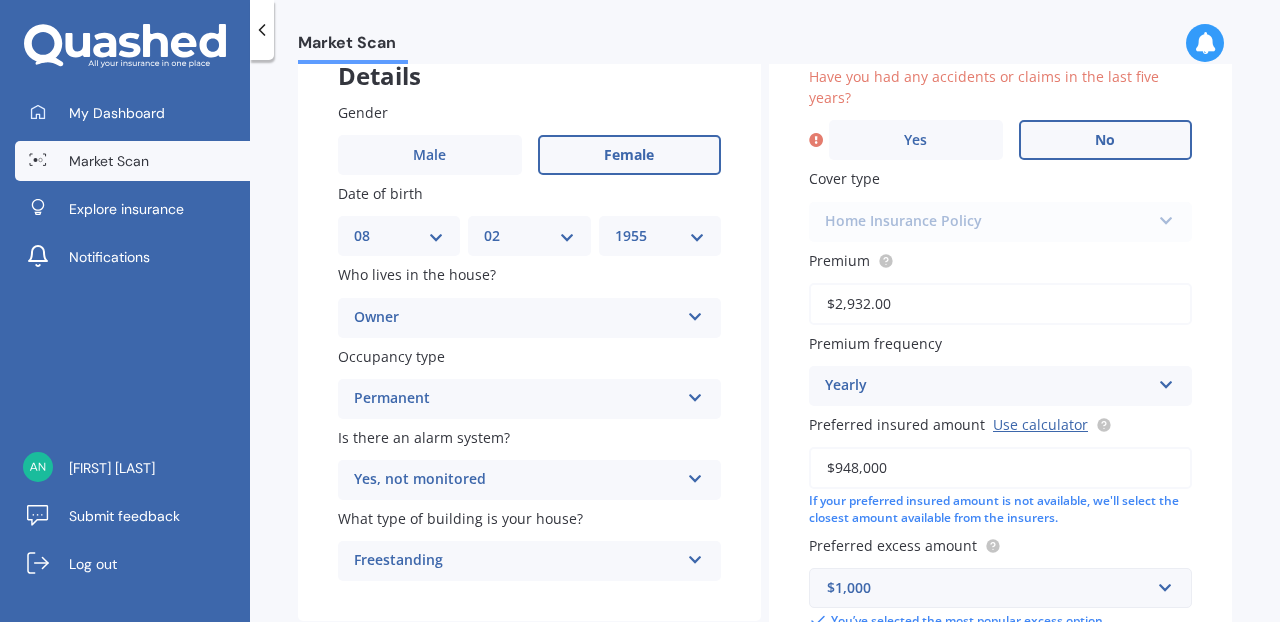 click on "No" at bounding box center [1105, 140] 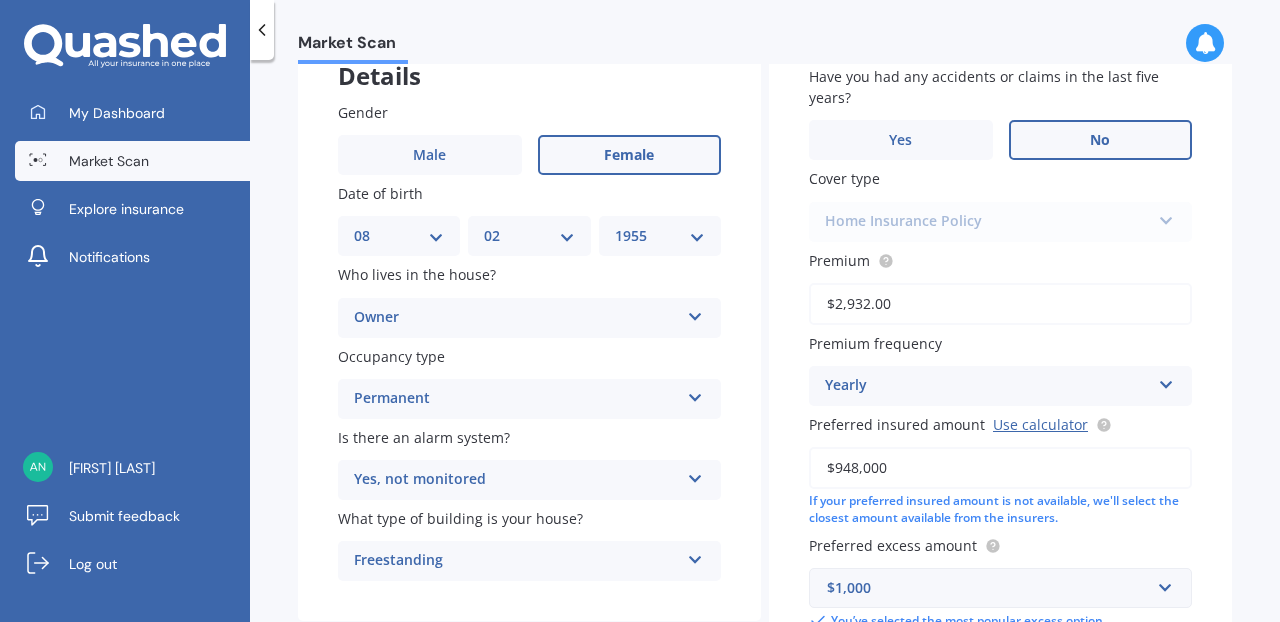 click on "Home Insurance Policy Home Insurance Policy" at bounding box center [1000, 222] 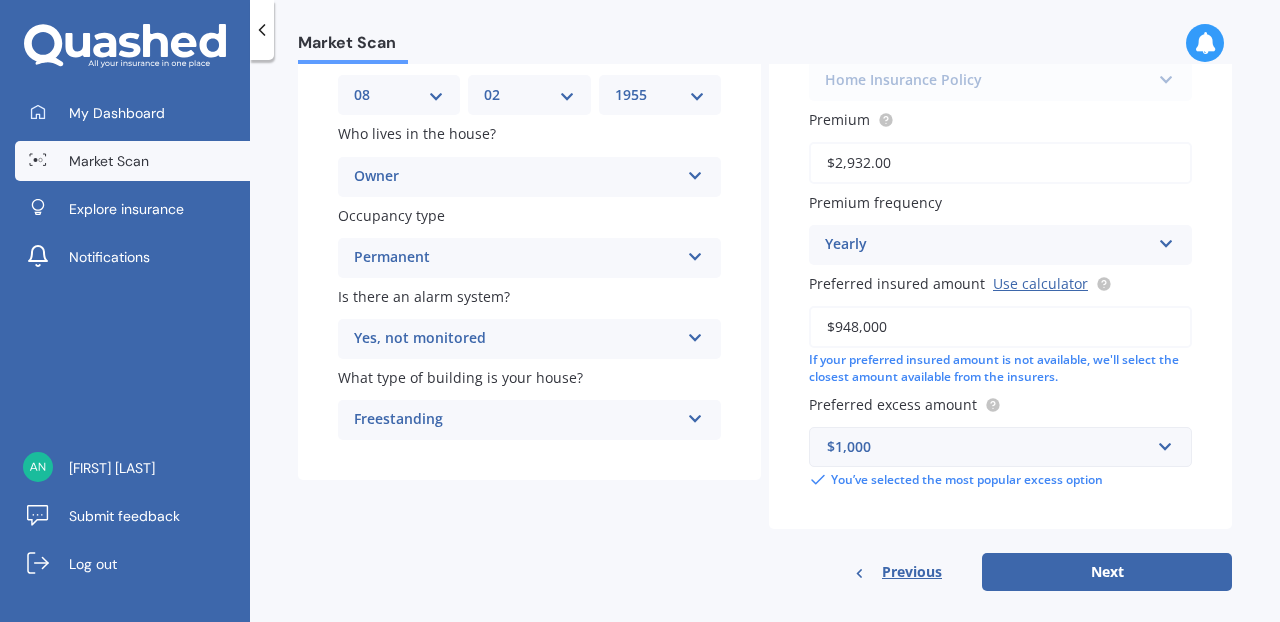 scroll, scrollTop: 290, scrollLeft: 0, axis: vertical 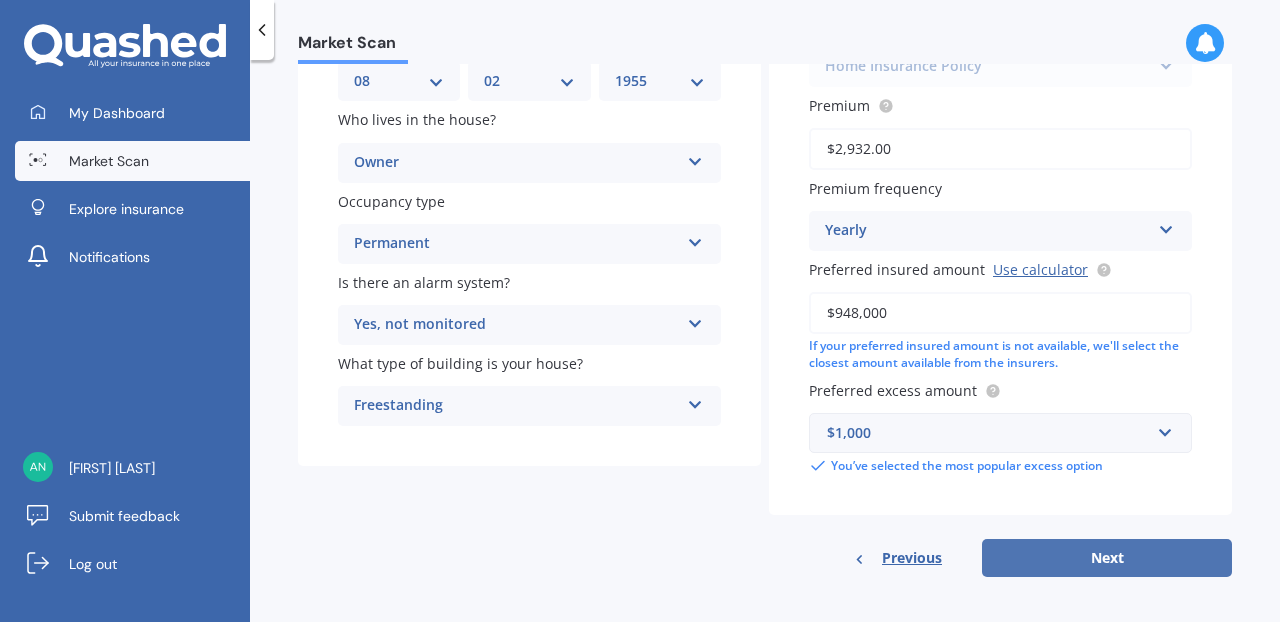 click on "Next" at bounding box center (1107, 558) 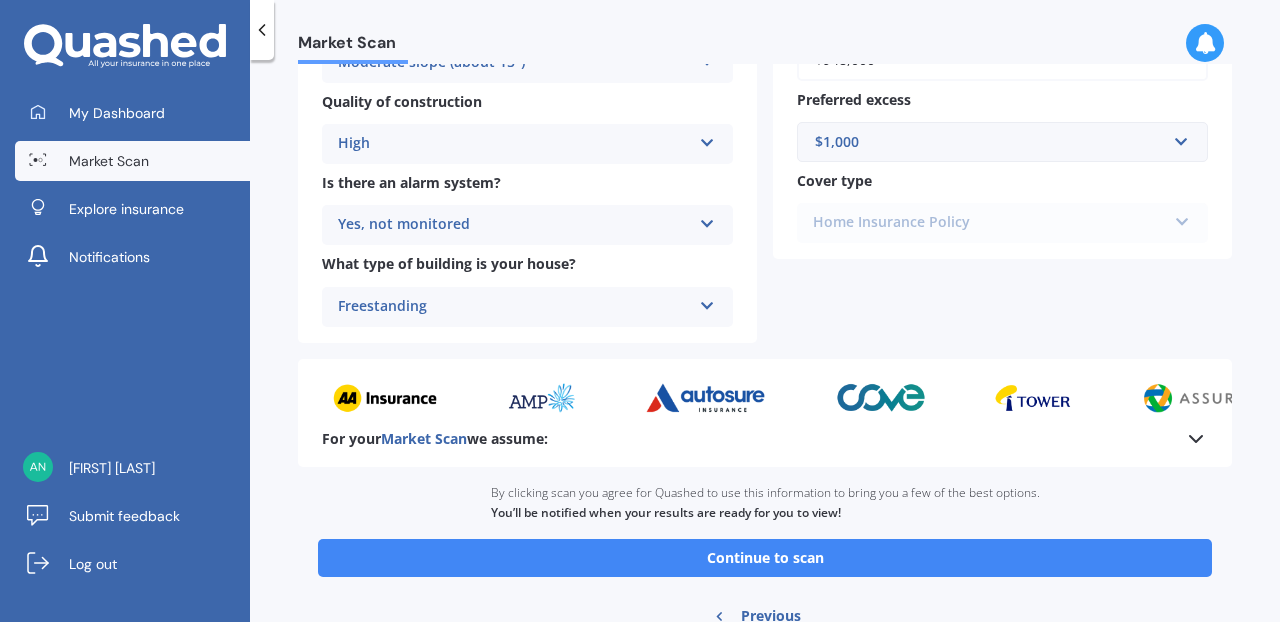 scroll, scrollTop: 808, scrollLeft: 0, axis: vertical 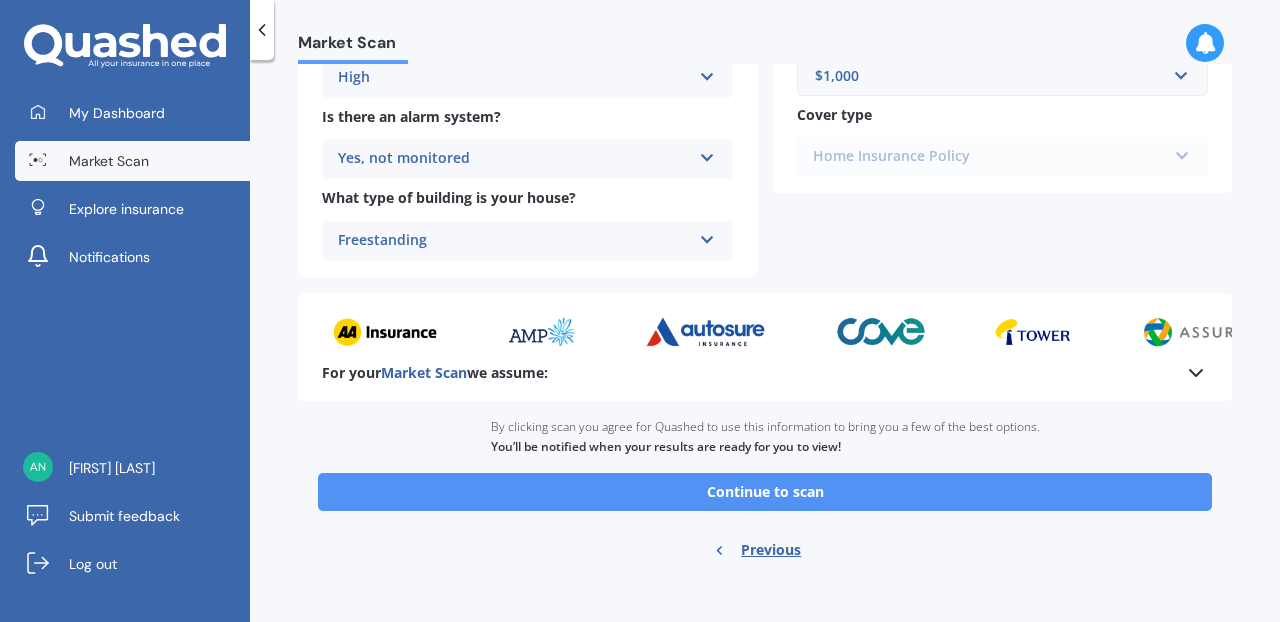 click on "Continue to scan" at bounding box center (765, 492) 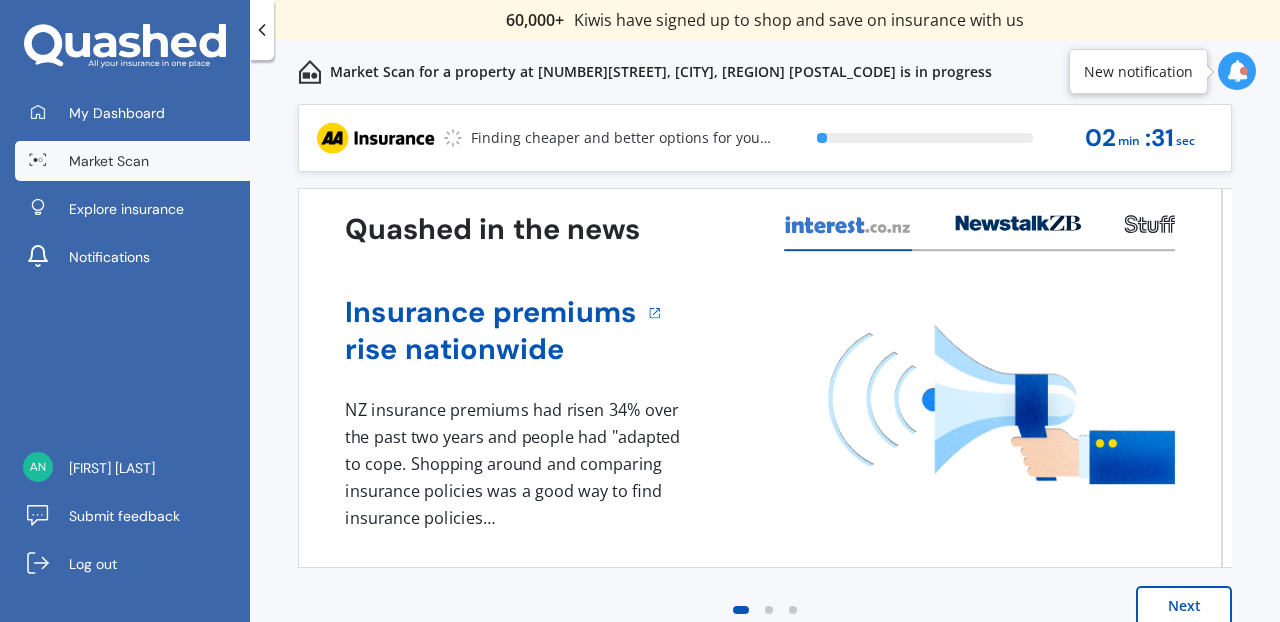 scroll, scrollTop: 24, scrollLeft: 0, axis: vertical 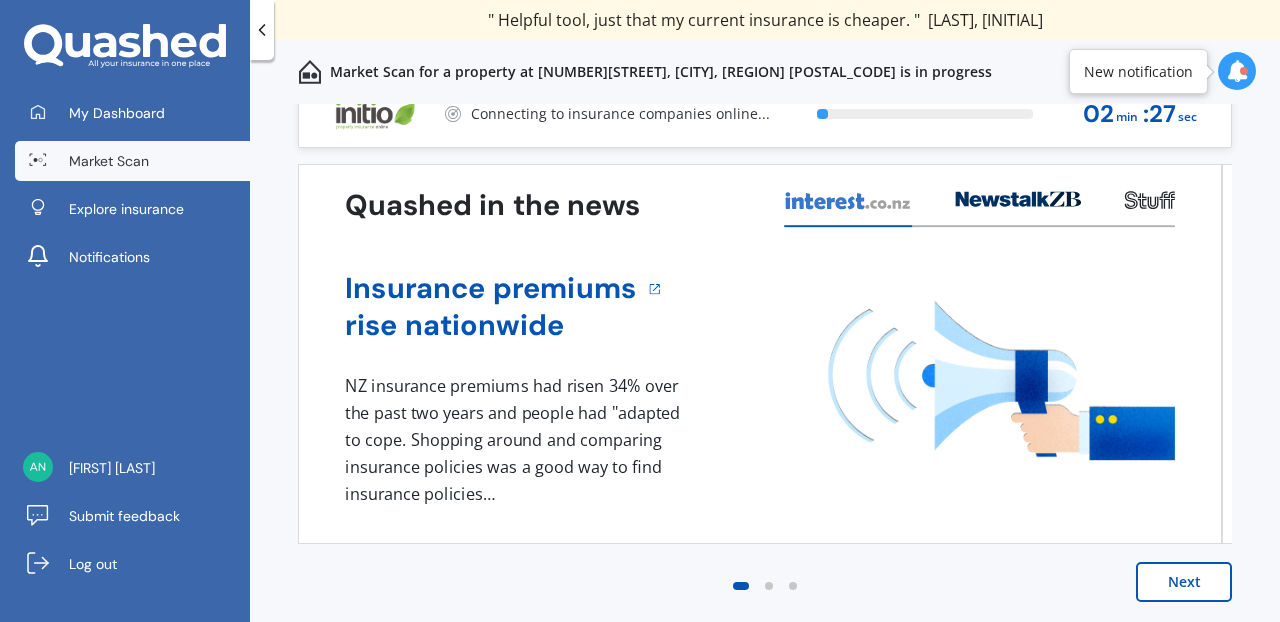 click on "Next" at bounding box center (1184, 582) 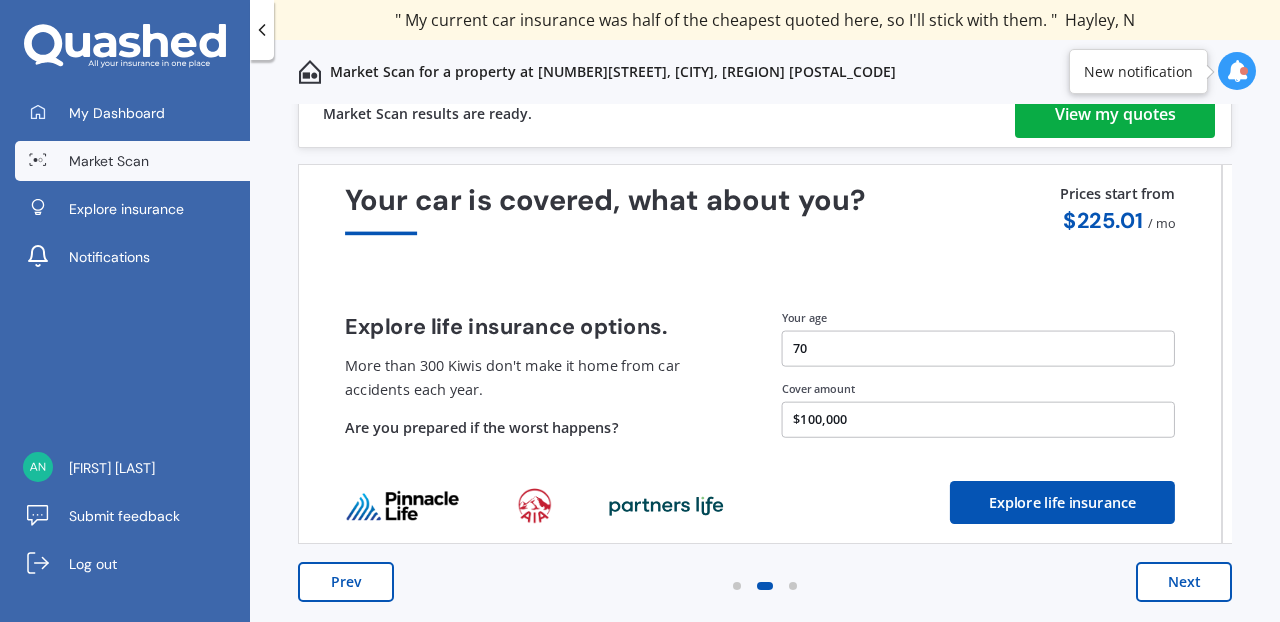 scroll, scrollTop: 0, scrollLeft: 0, axis: both 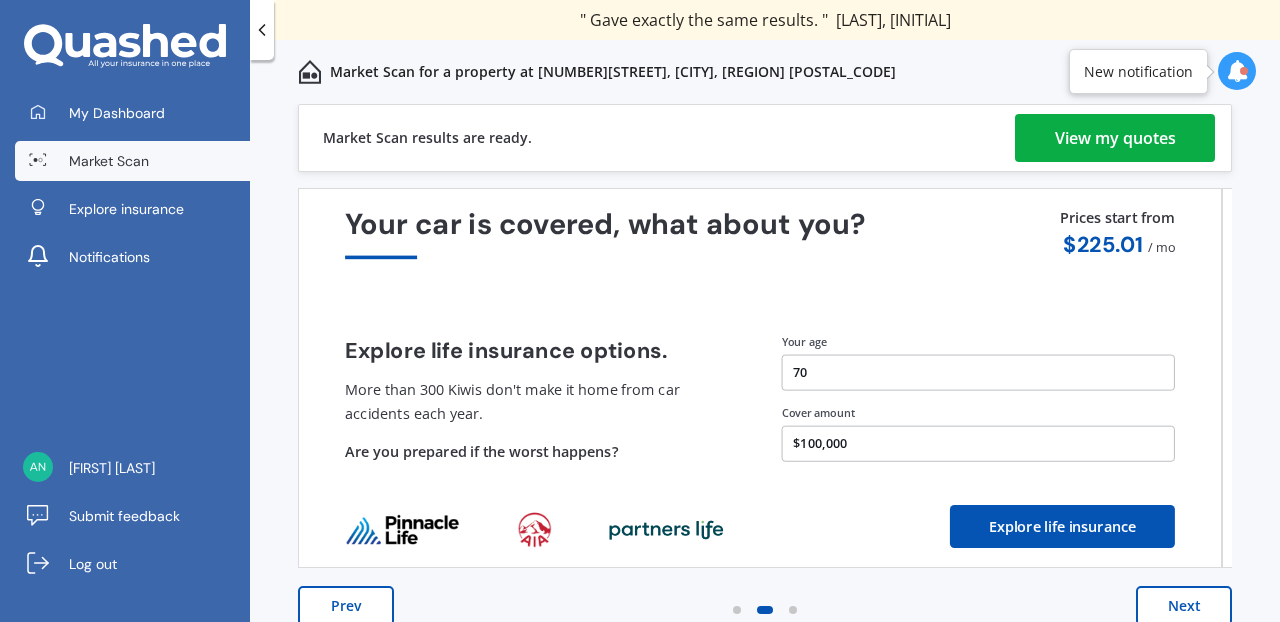 click on "View my quotes" at bounding box center [1115, 138] 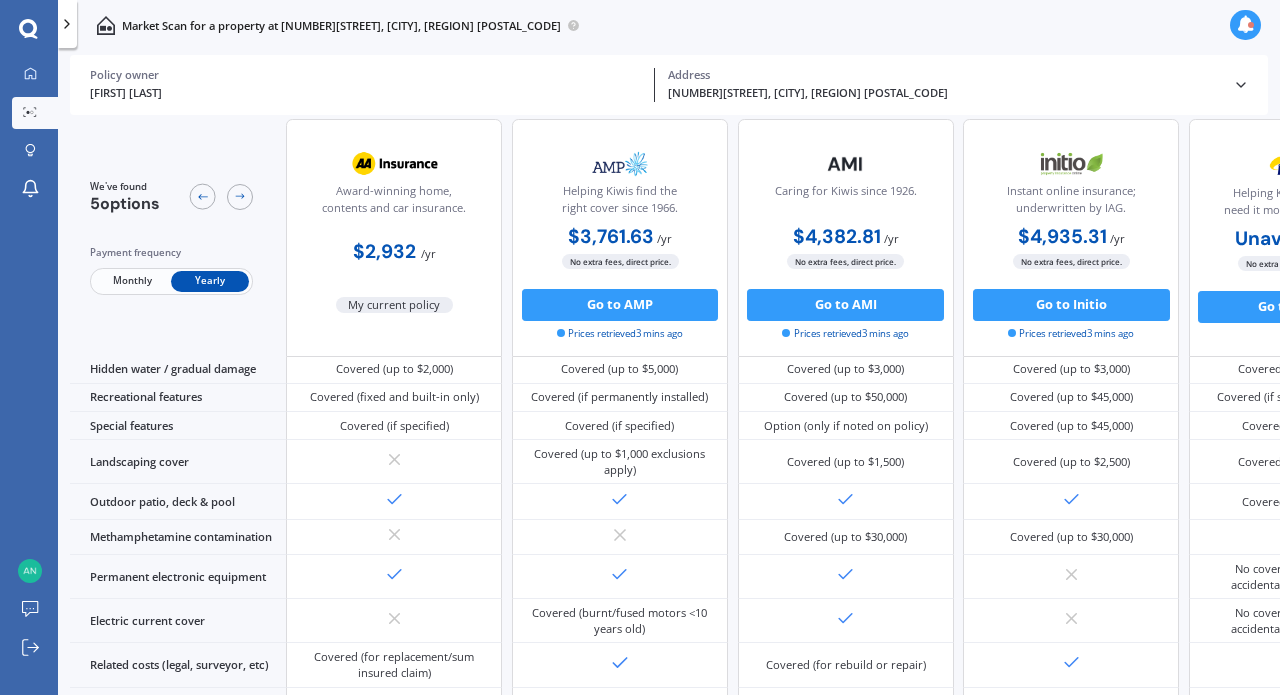 scroll, scrollTop: 0, scrollLeft: 0, axis: both 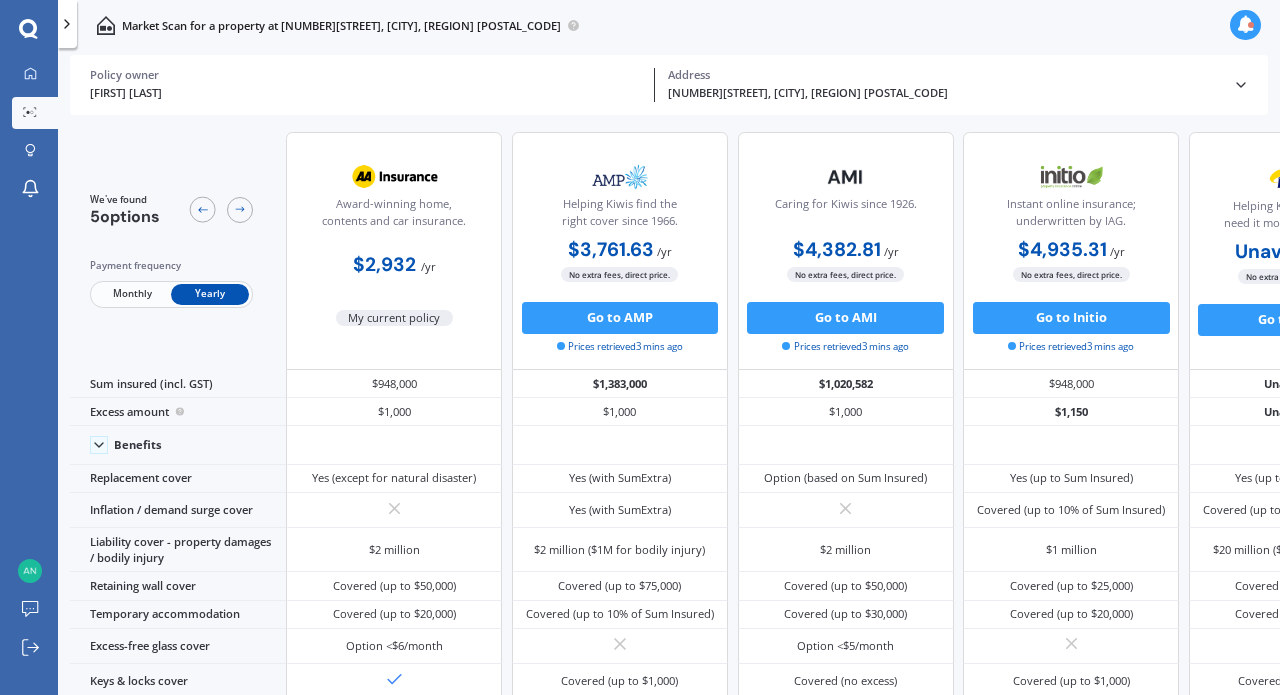 drag, startPoint x: 1174, startPoint y: 123, endPoint x: 1175, endPoint y: 135, distance: 12.0415945 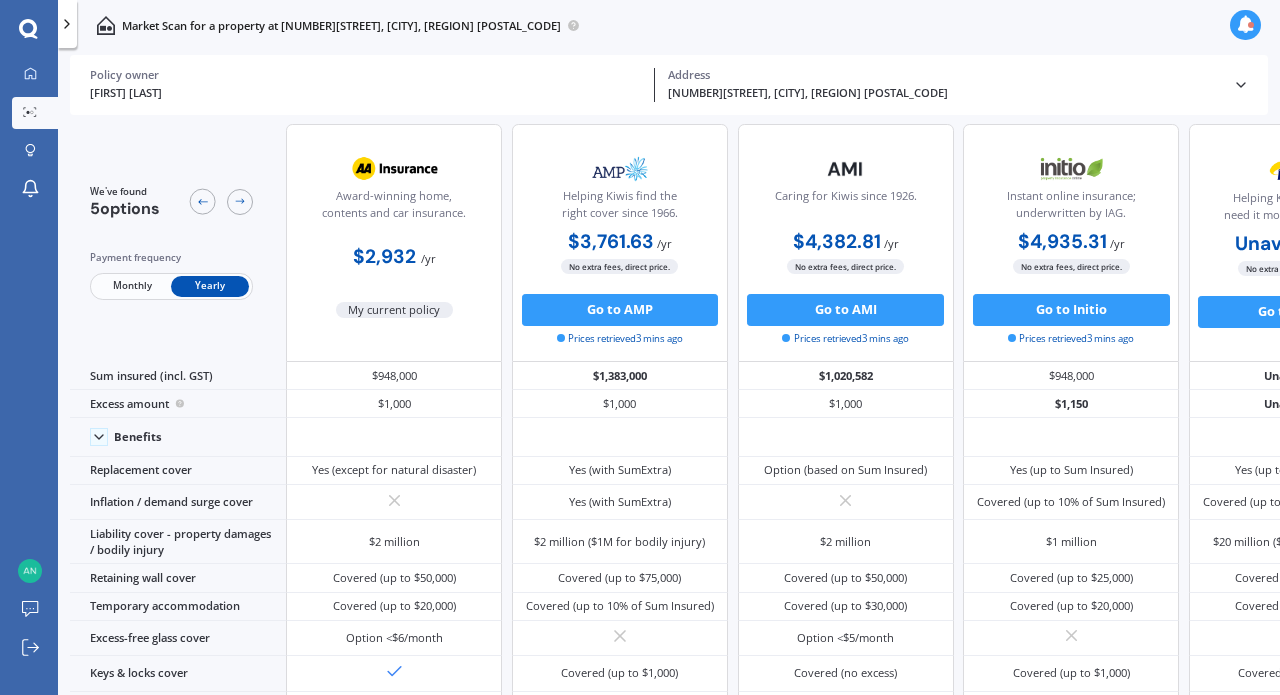 scroll, scrollTop: 0, scrollLeft: 0, axis: both 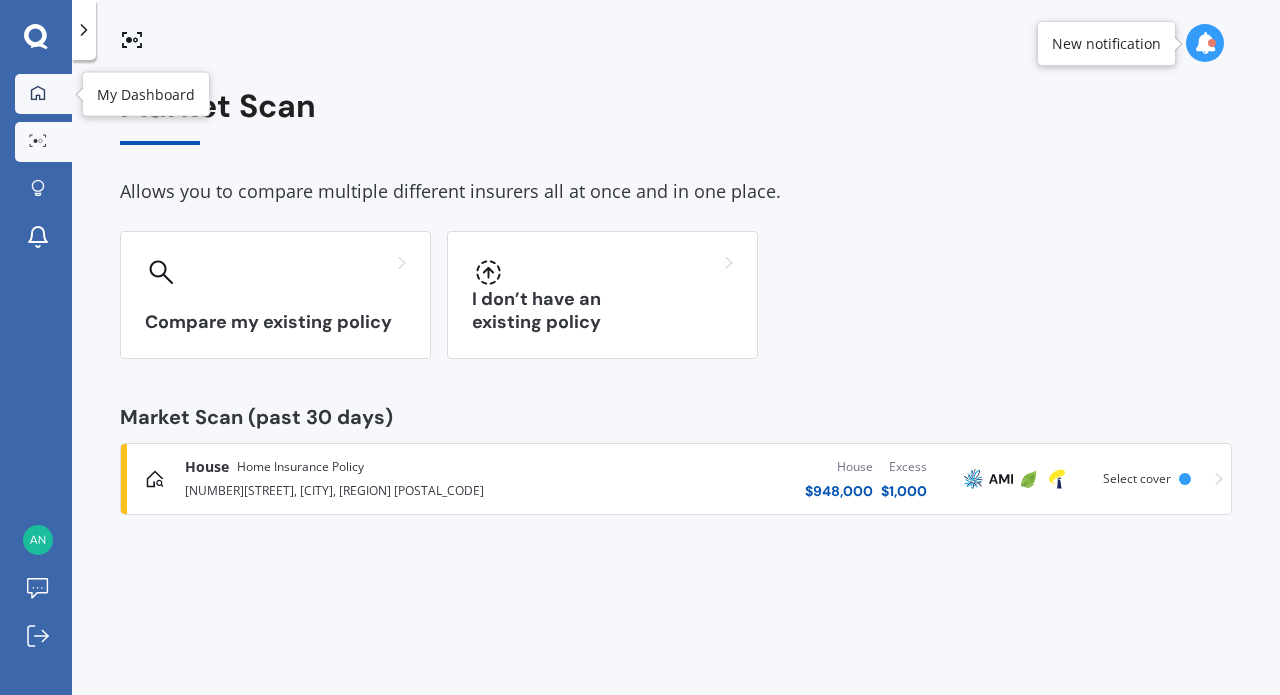 click at bounding box center (38, 94) 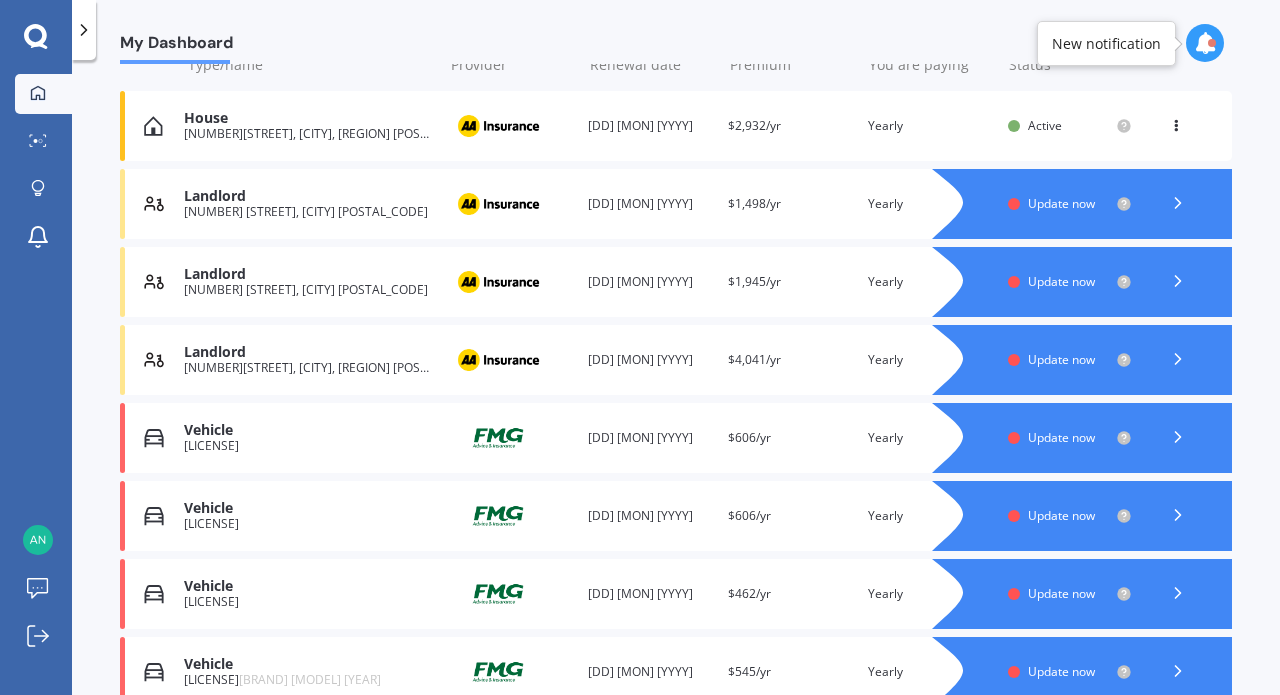 scroll, scrollTop: 235, scrollLeft: 0, axis: vertical 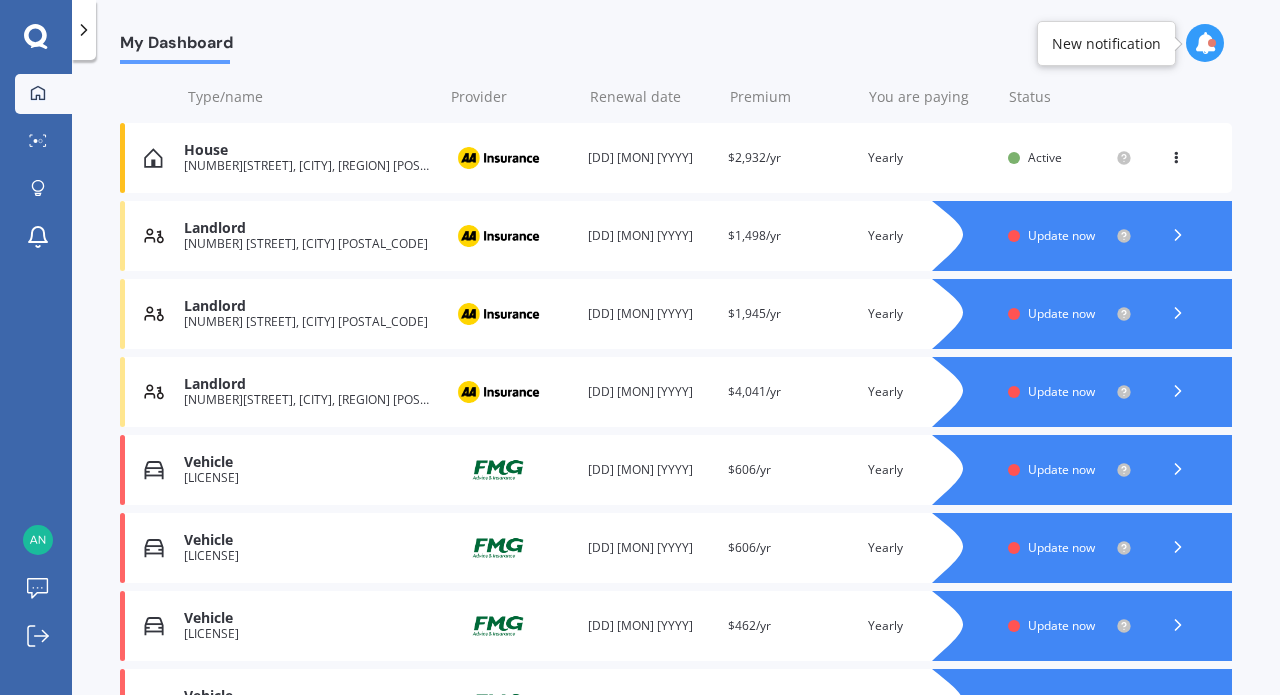 click on "Update now" at bounding box center [1061, 235] 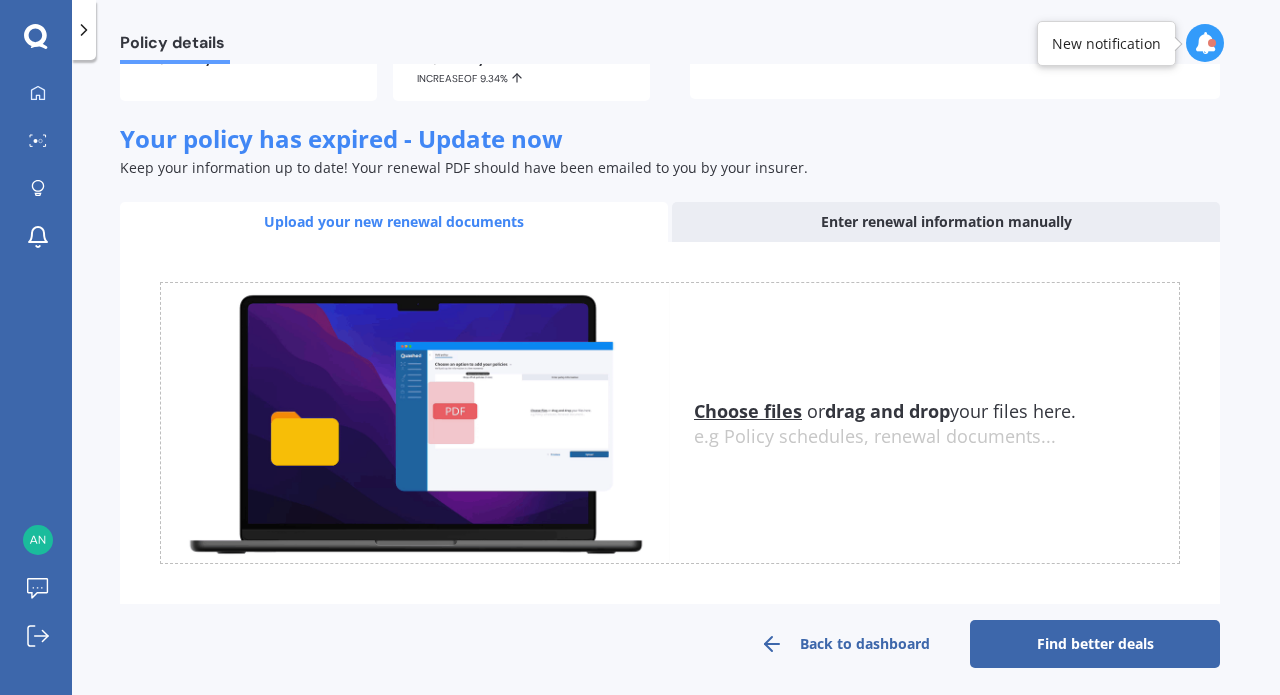 scroll, scrollTop: 247, scrollLeft: 0, axis: vertical 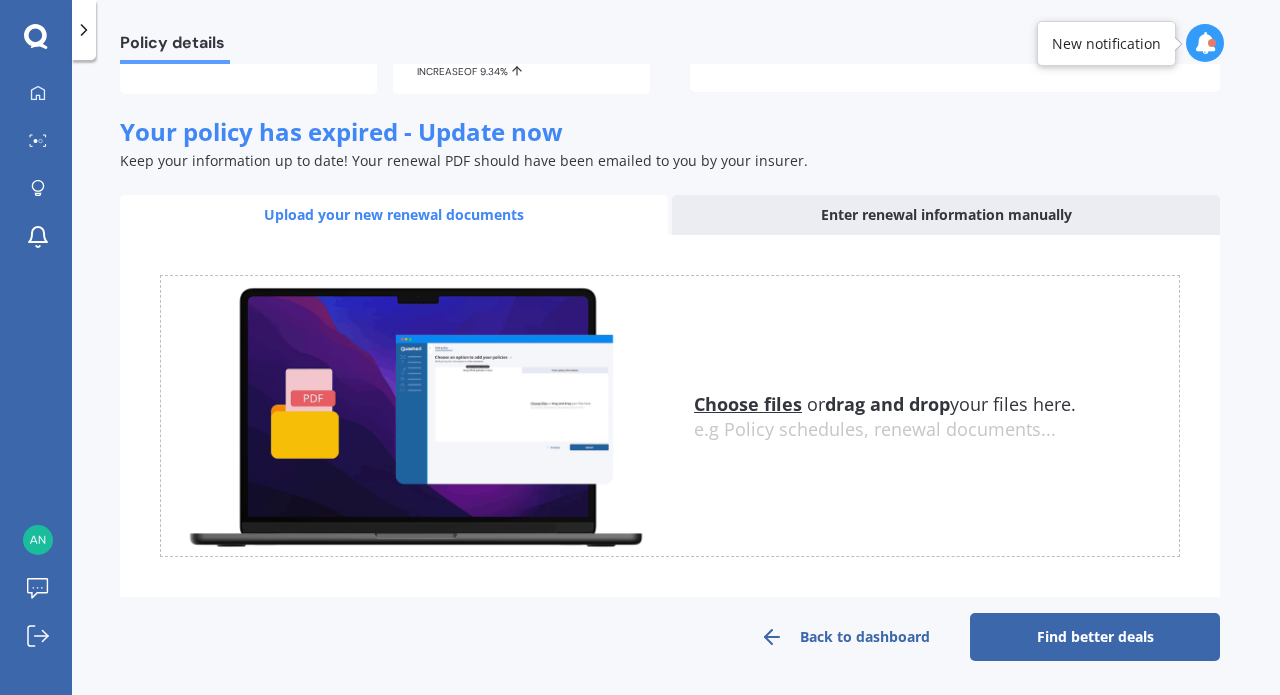 click on "Enter renewal information manually" at bounding box center [946, 215] 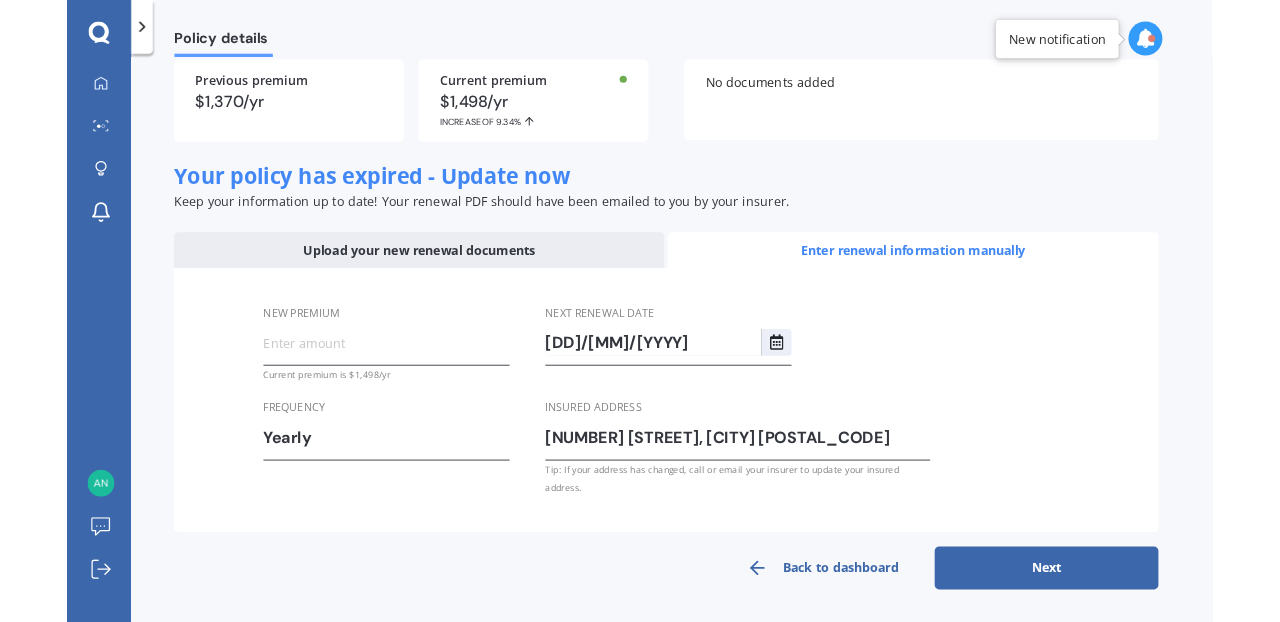 scroll, scrollTop: 158, scrollLeft: 0, axis: vertical 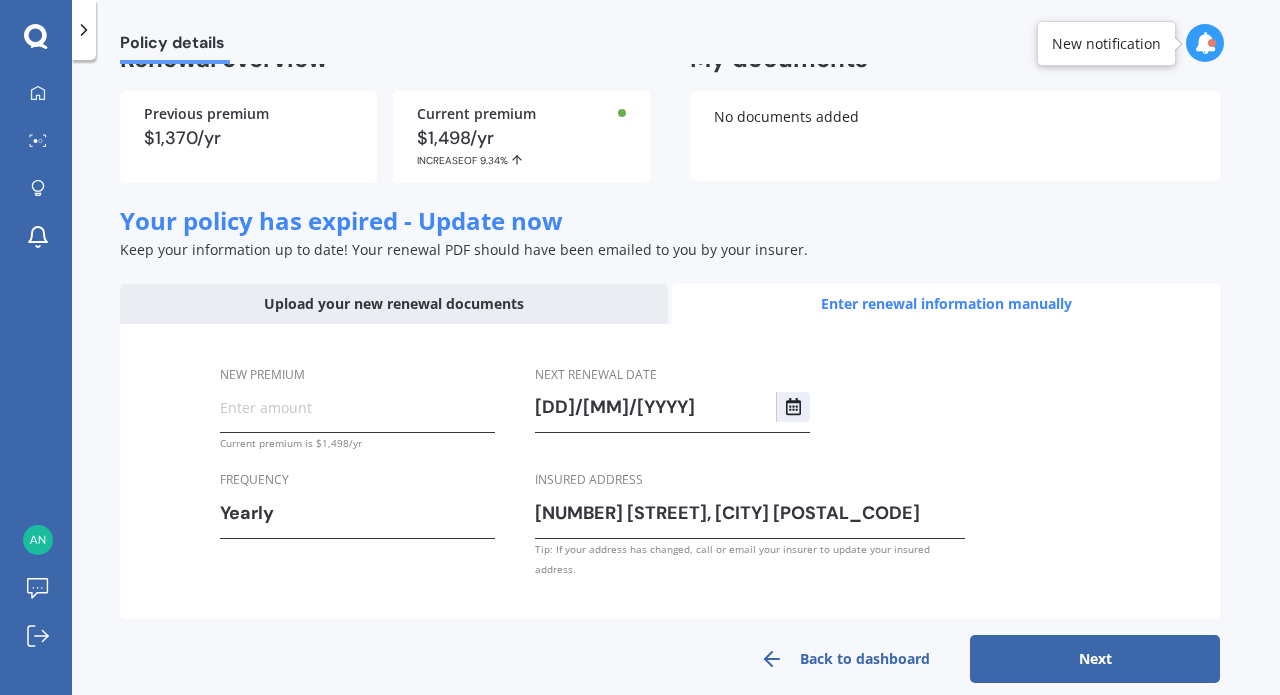 click on "New premium" at bounding box center [357, 407] 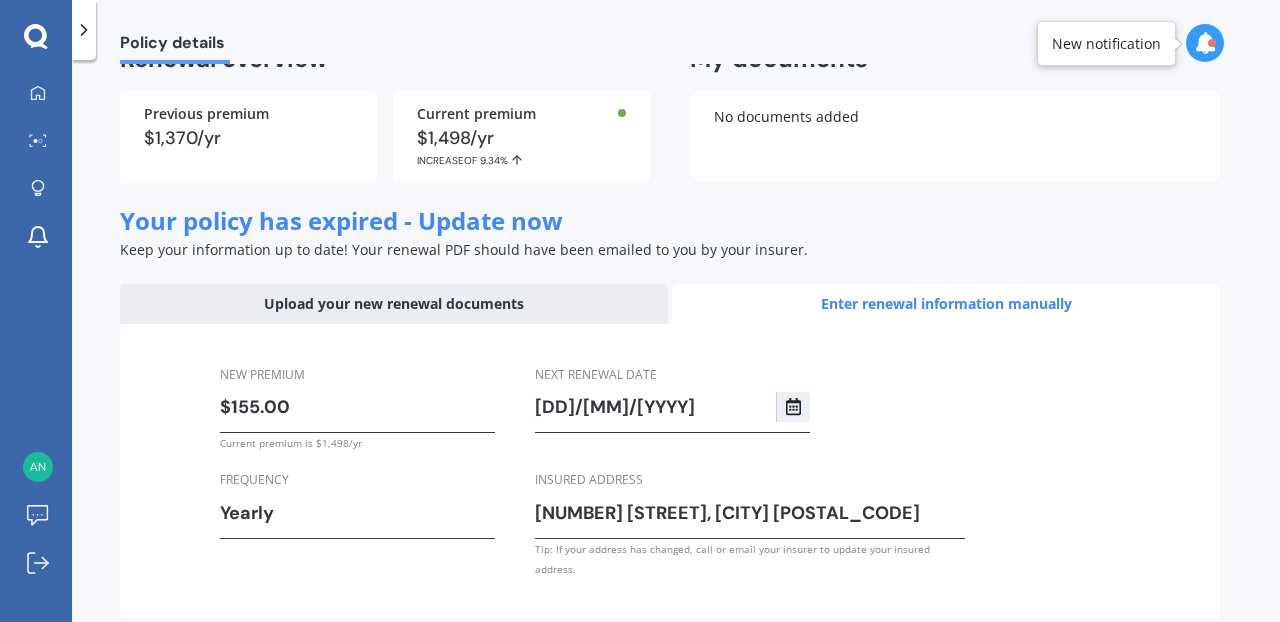 type on "$1,558.00" 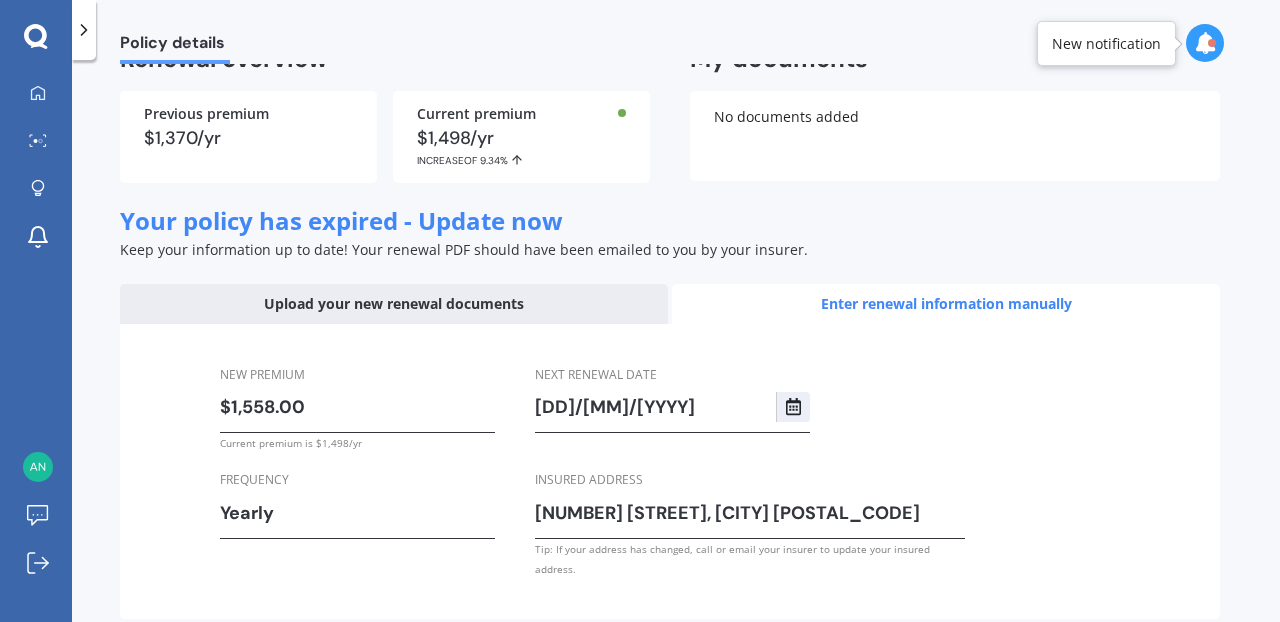 scroll, scrollTop: 231, scrollLeft: 0, axis: vertical 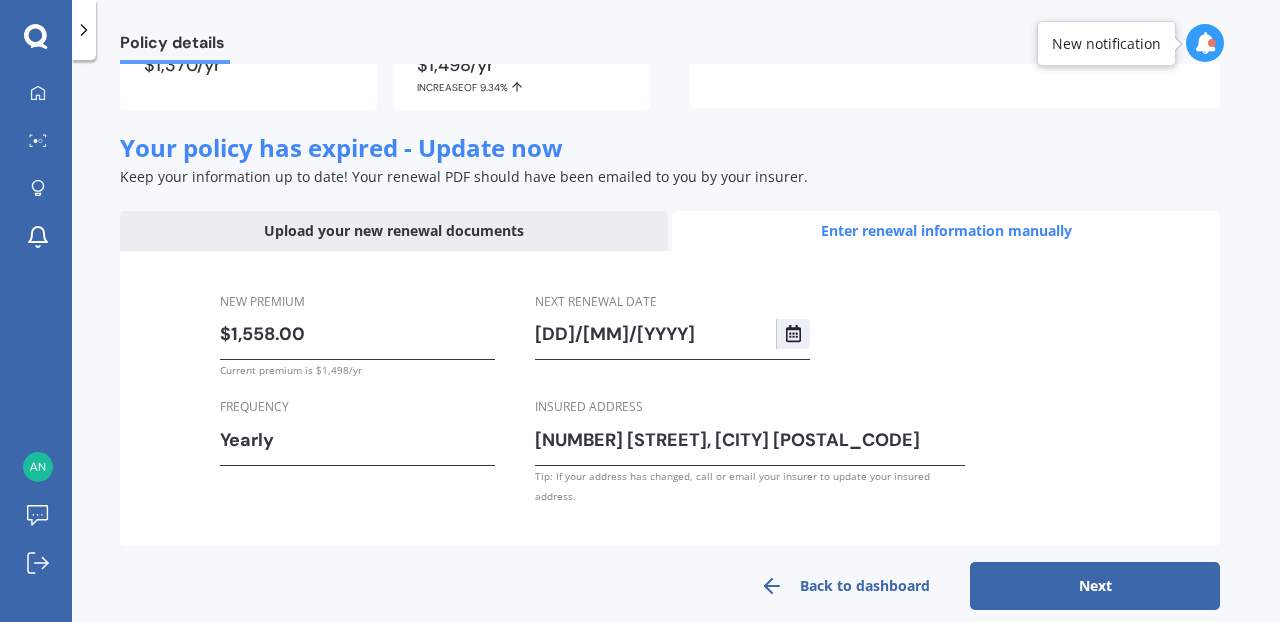 click on "Next" at bounding box center (1095, 586) 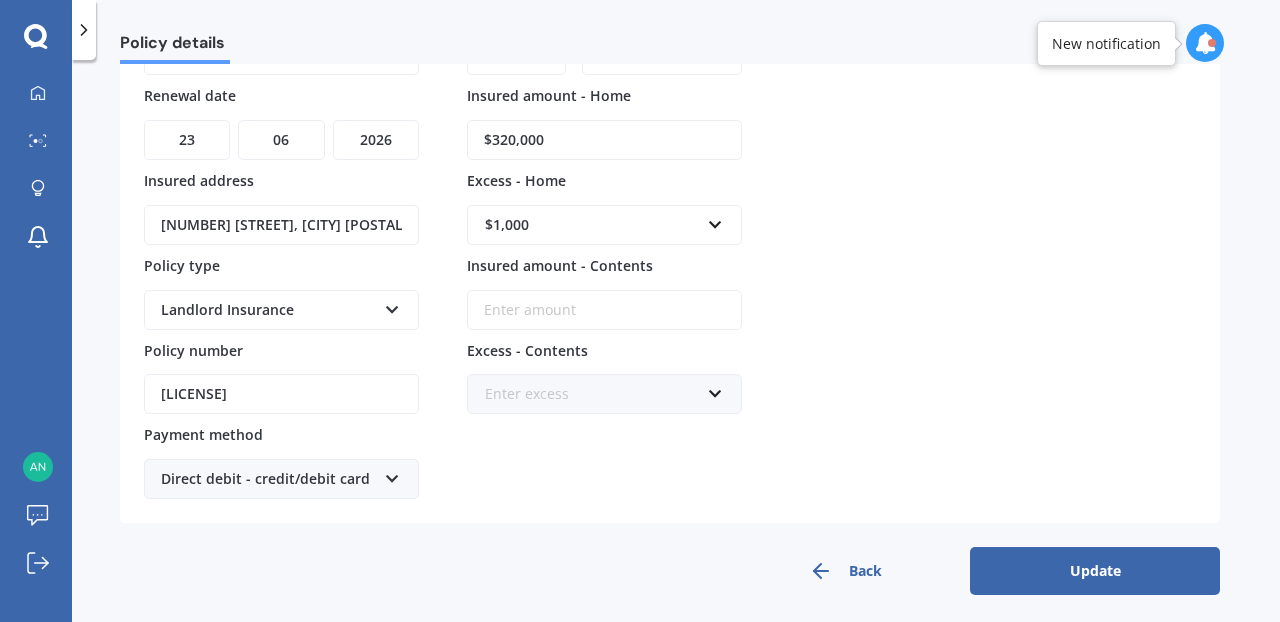 click on "$320,000" at bounding box center [604, 140] 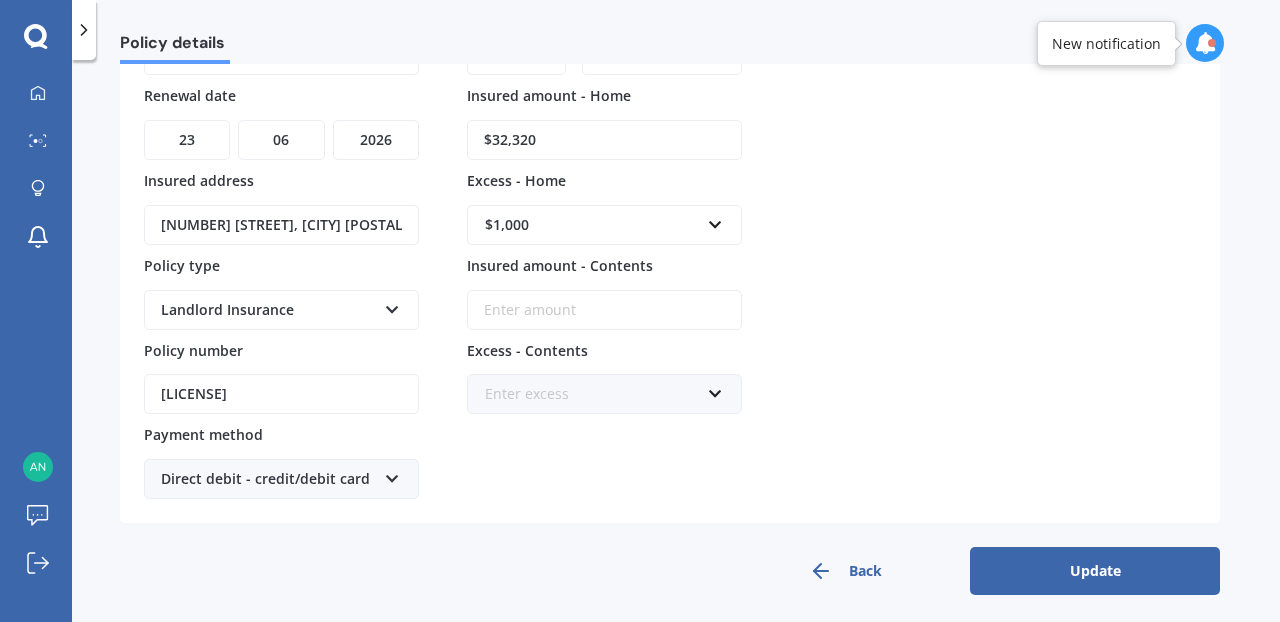 type on "$323,200" 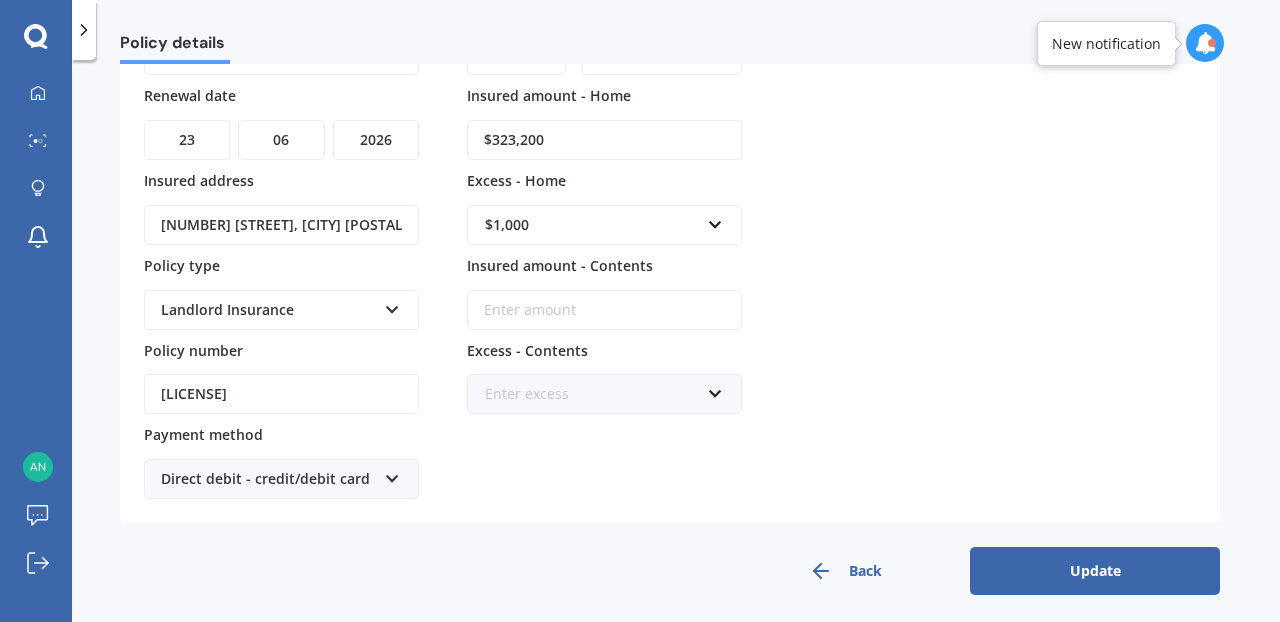 scroll, scrollTop: 238, scrollLeft: 0, axis: vertical 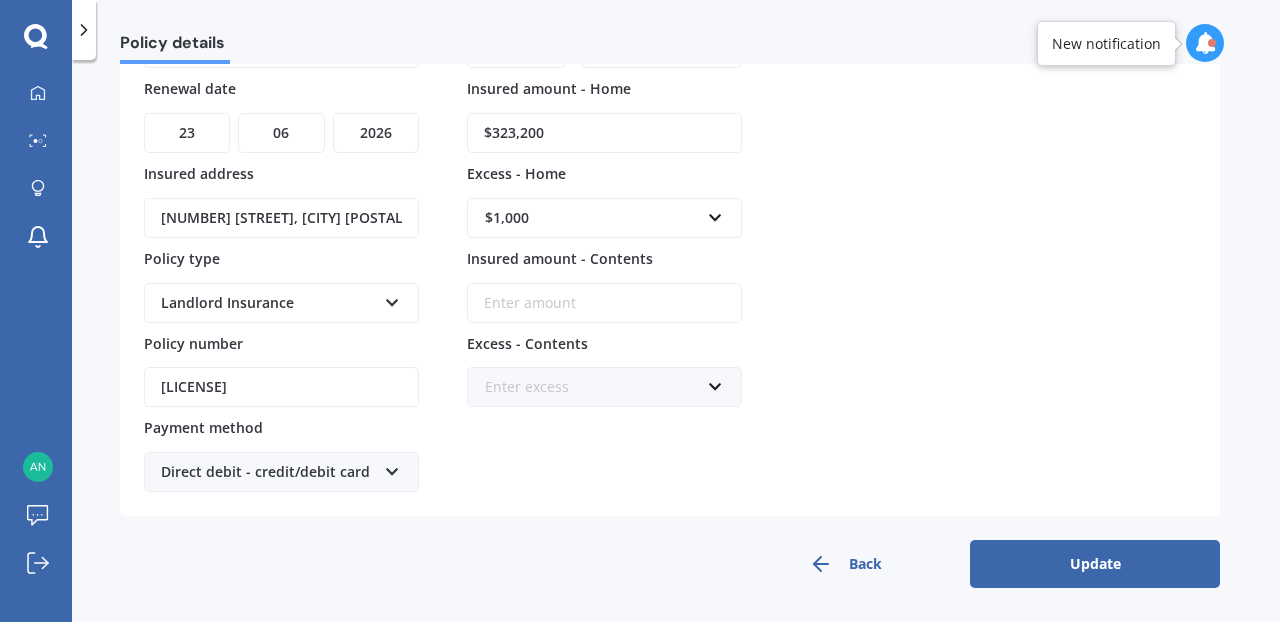 click on "Insured amount - Contents" at bounding box center (604, 303) 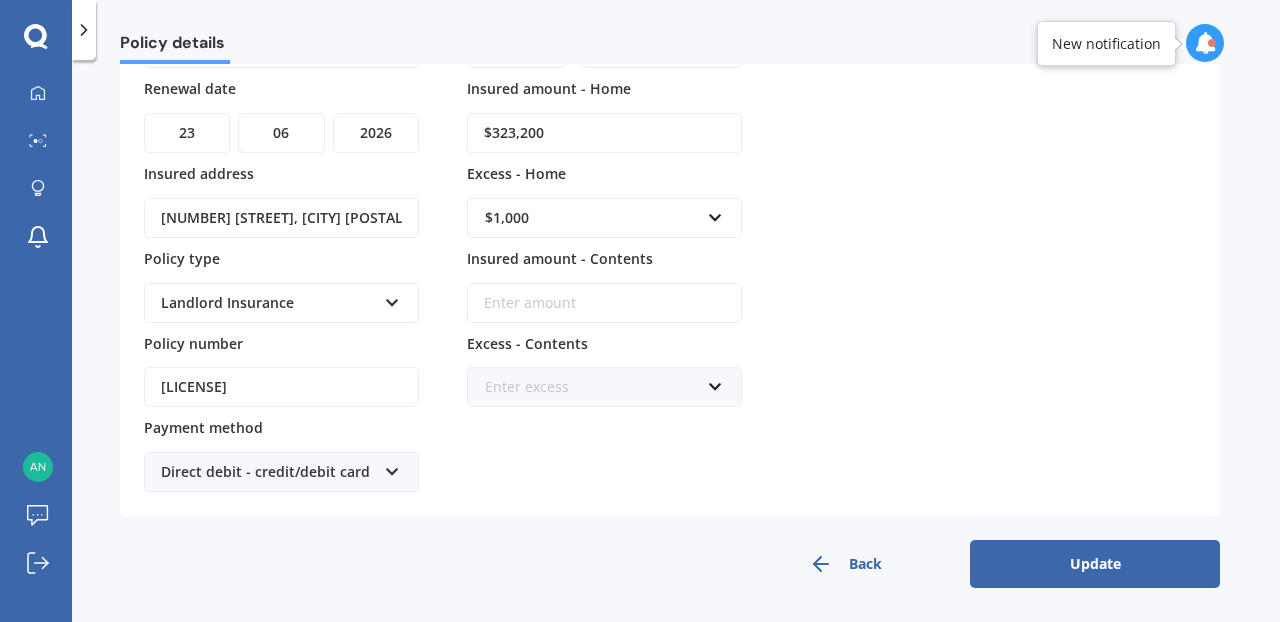 click on "Update" at bounding box center (1095, 564) 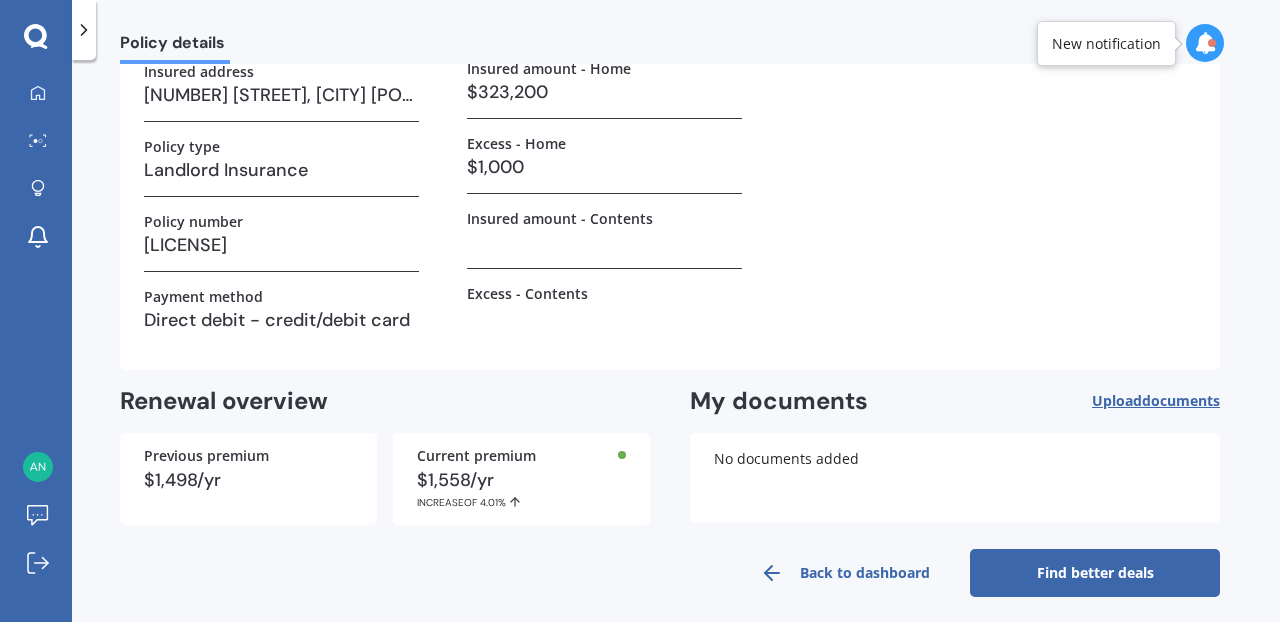 scroll, scrollTop: 221, scrollLeft: 0, axis: vertical 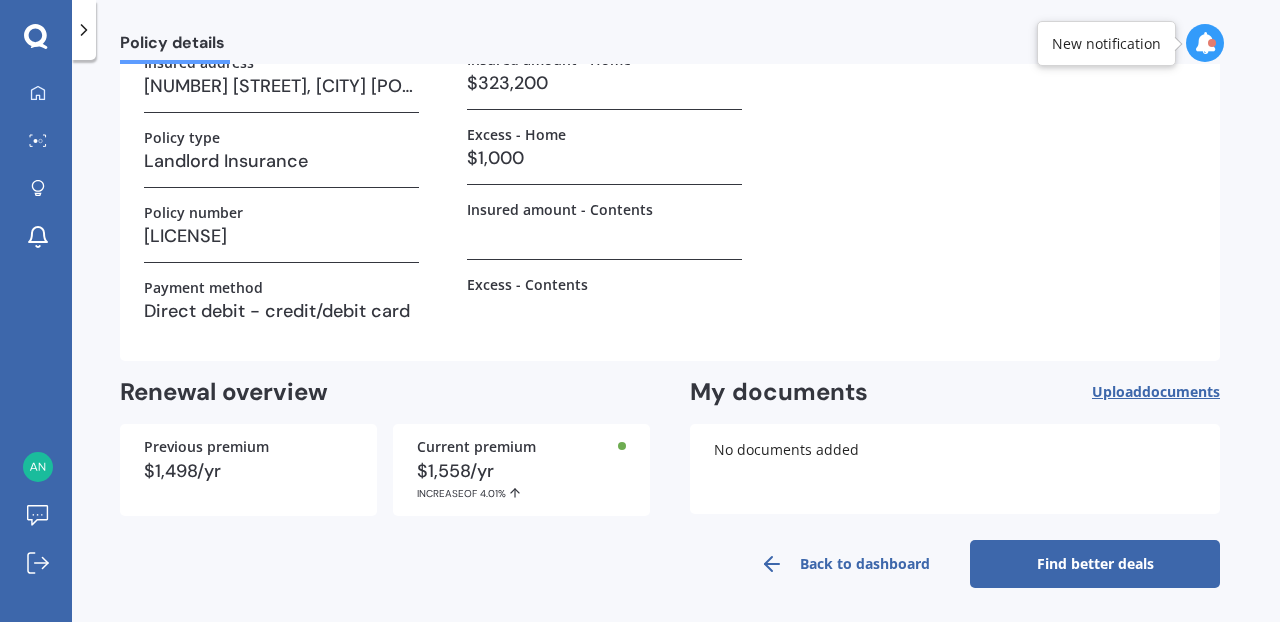 click on "Find better deals" at bounding box center (1095, 564) 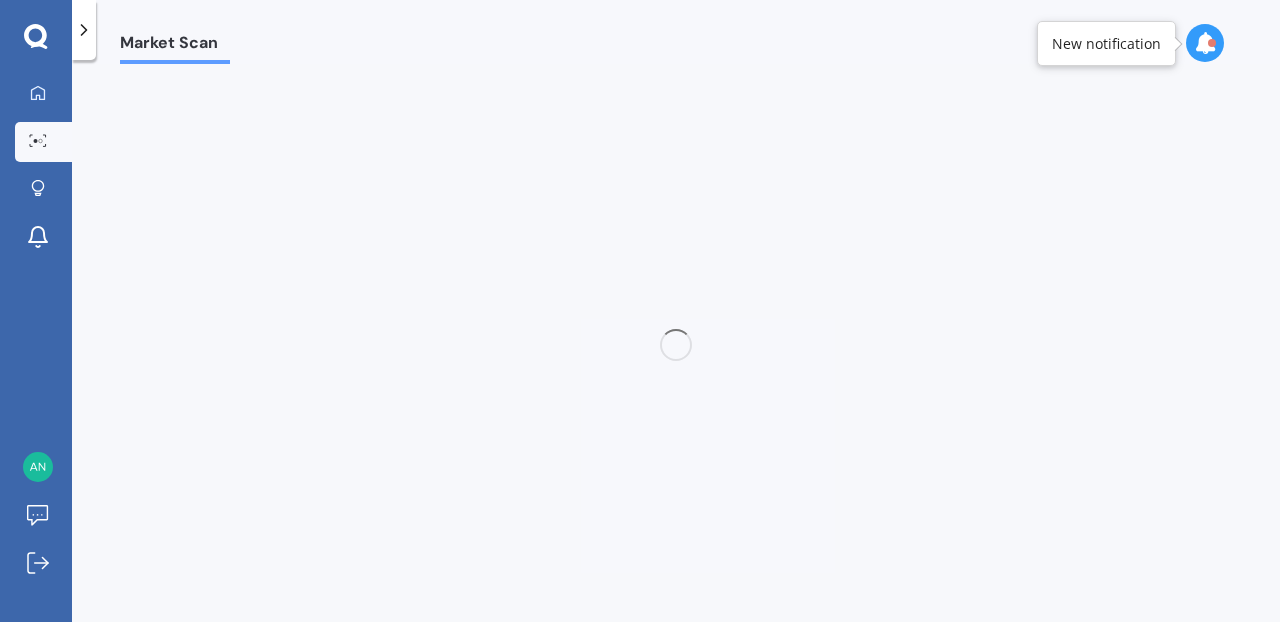 scroll, scrollTop: 0, scrollLeft: 0, axis: both 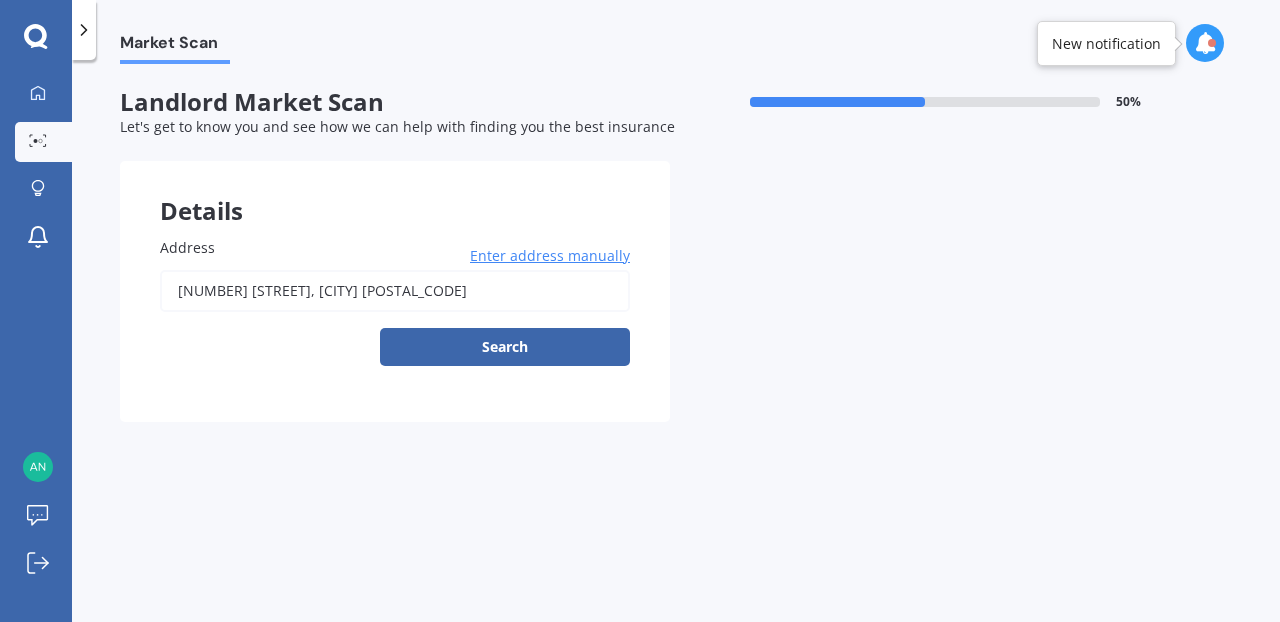 click on "Details Address [NUMBER] [STREET], [CITY] [POSTAL_CODE] Enter address manually Search Previous Next" at bounding box center [670, 291] 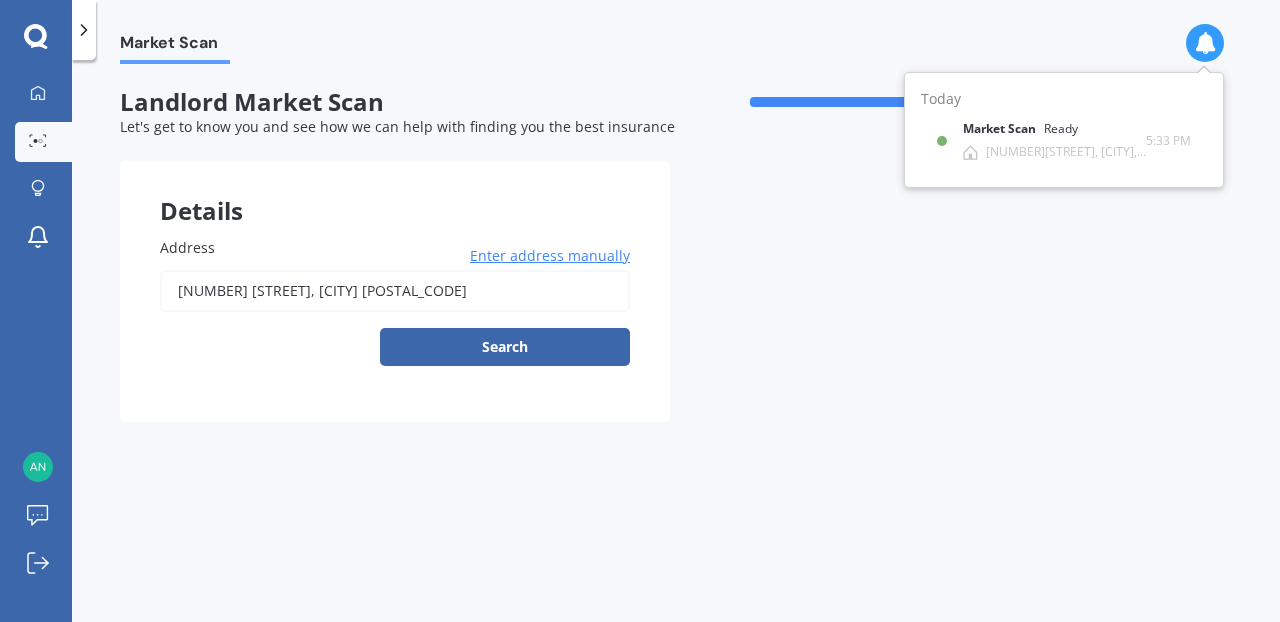 click at bounding box center [1205, 43] 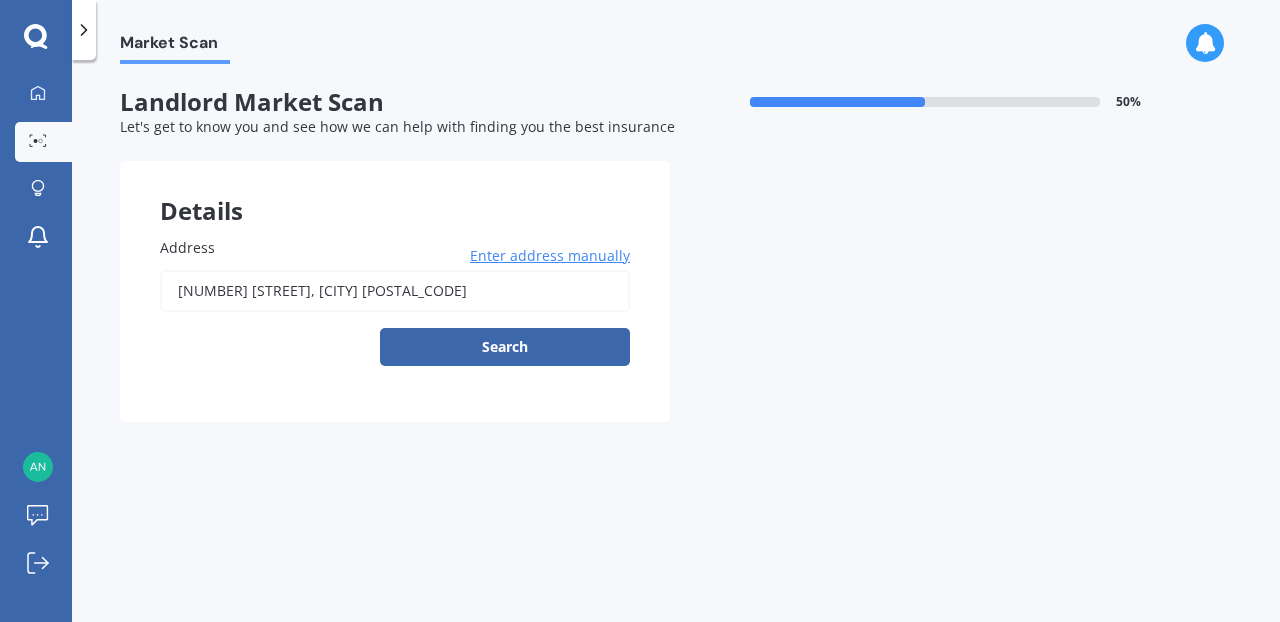 click on "Details Address [NUMBER] [STREET], [CITY] [POSTAL_CODE] Enter address manually Search Previous Next" at bounding box center [670, 291] 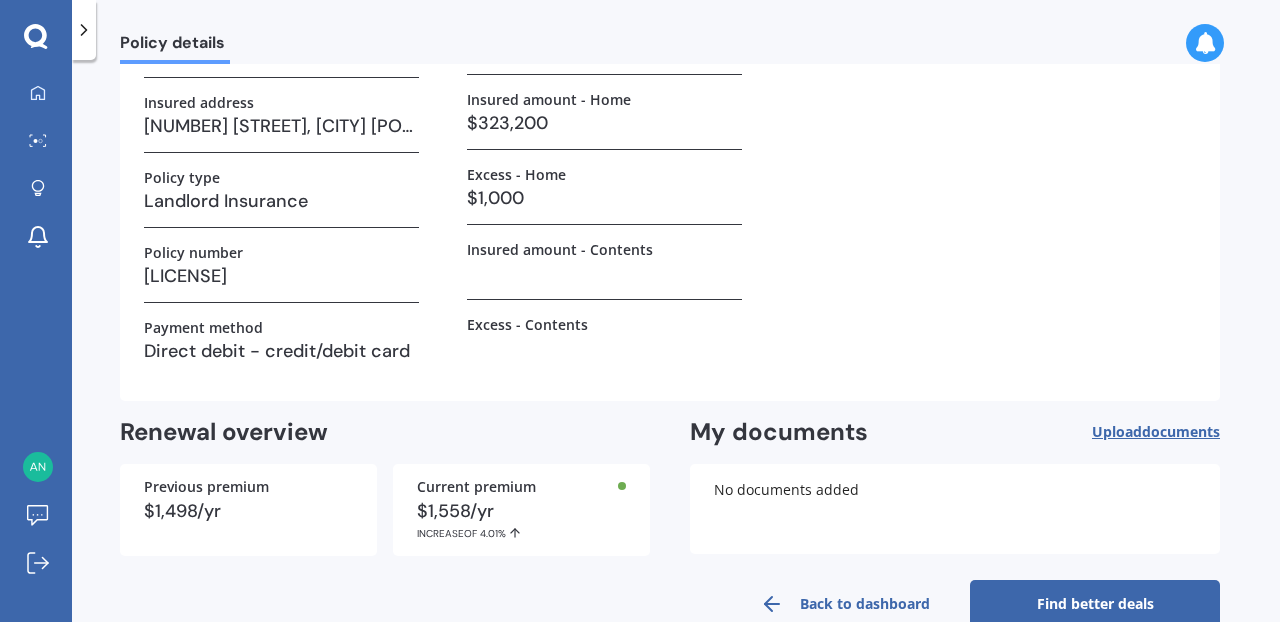 scroll, scrollTop: 221, scrollLeft: 0, axis: vertical 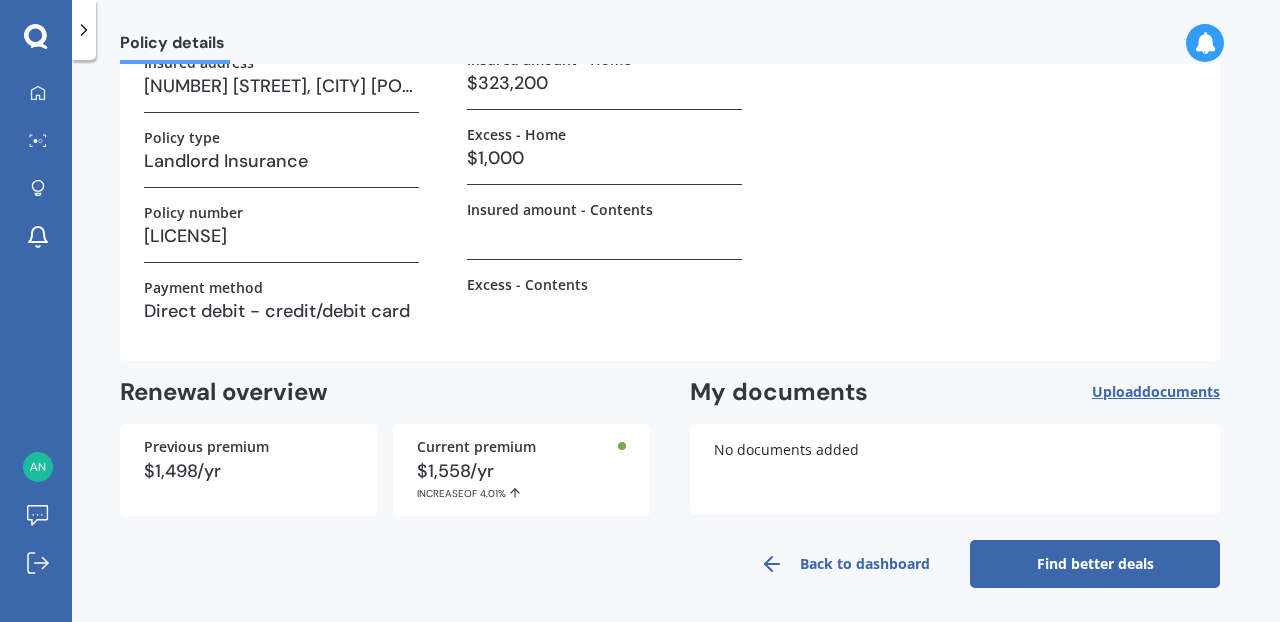 click on "Find better deals" at bounding box center (1095, 564) 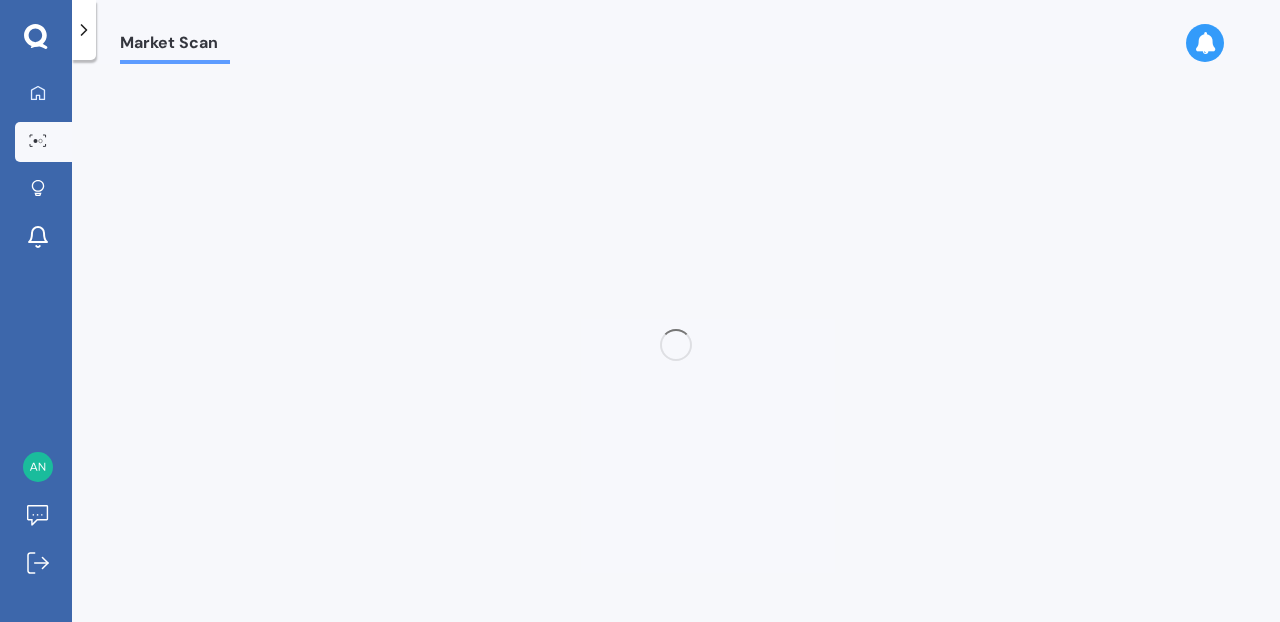 scroll, scrollTop: 0, scrollLeft: 0, axis: both 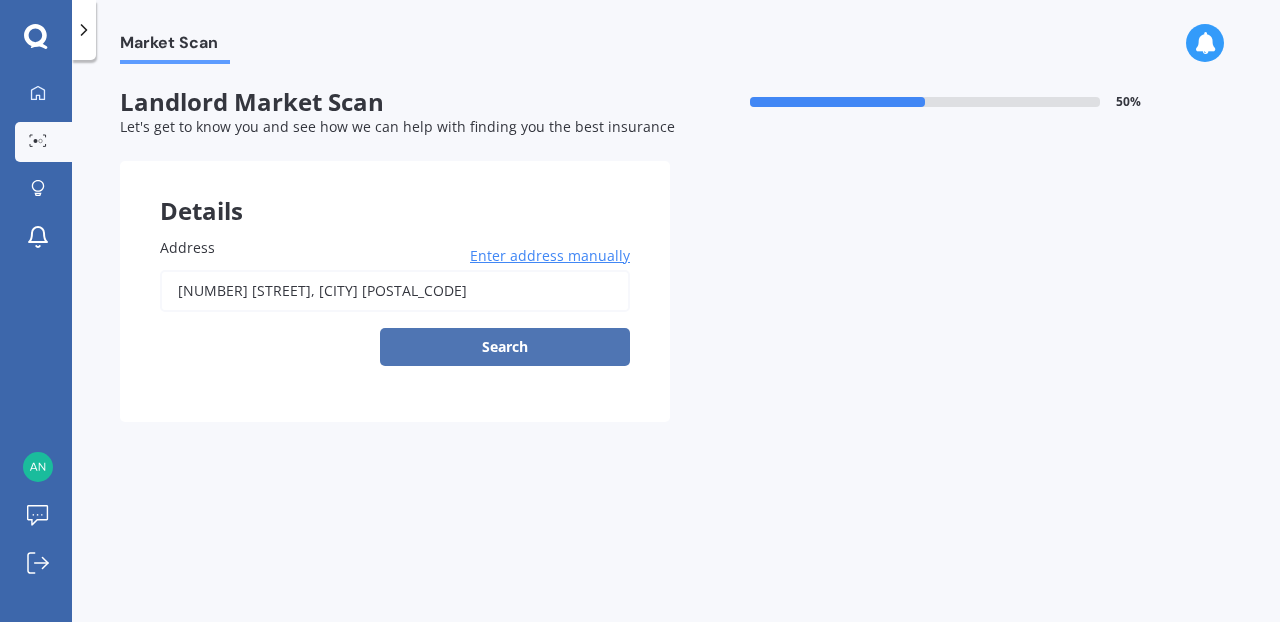 click on "Search" at bounding box center [505, 347] 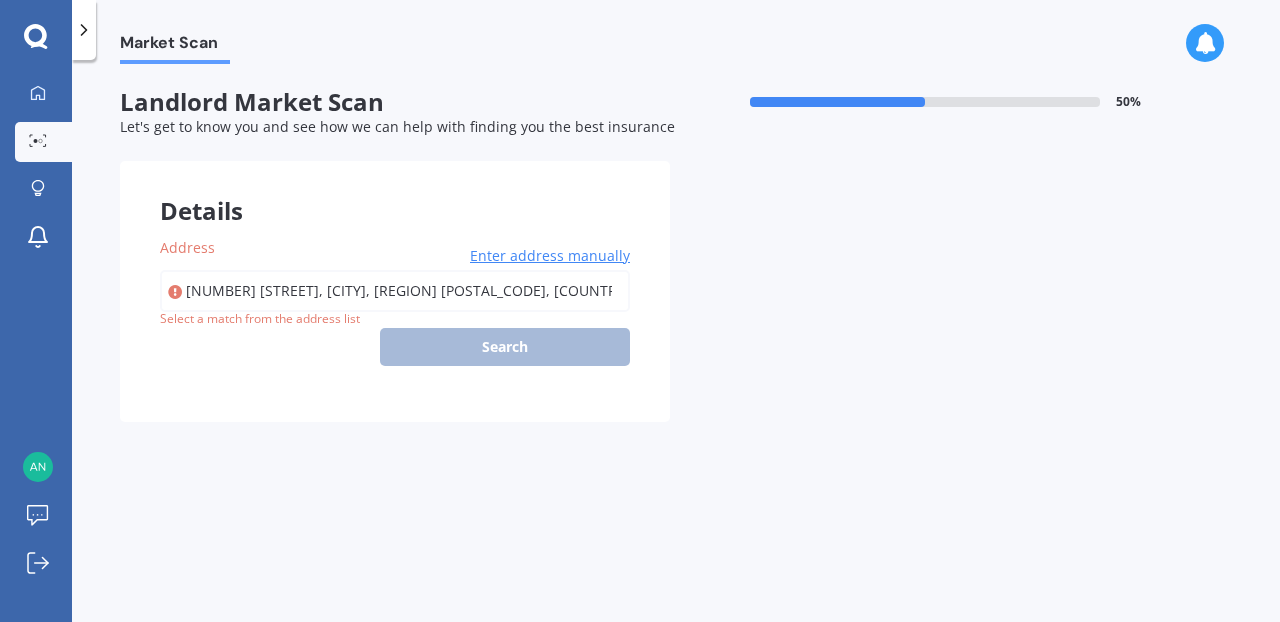 type on "[NUMBER] [STREET], [CITY] [POSTAL_CODE]" 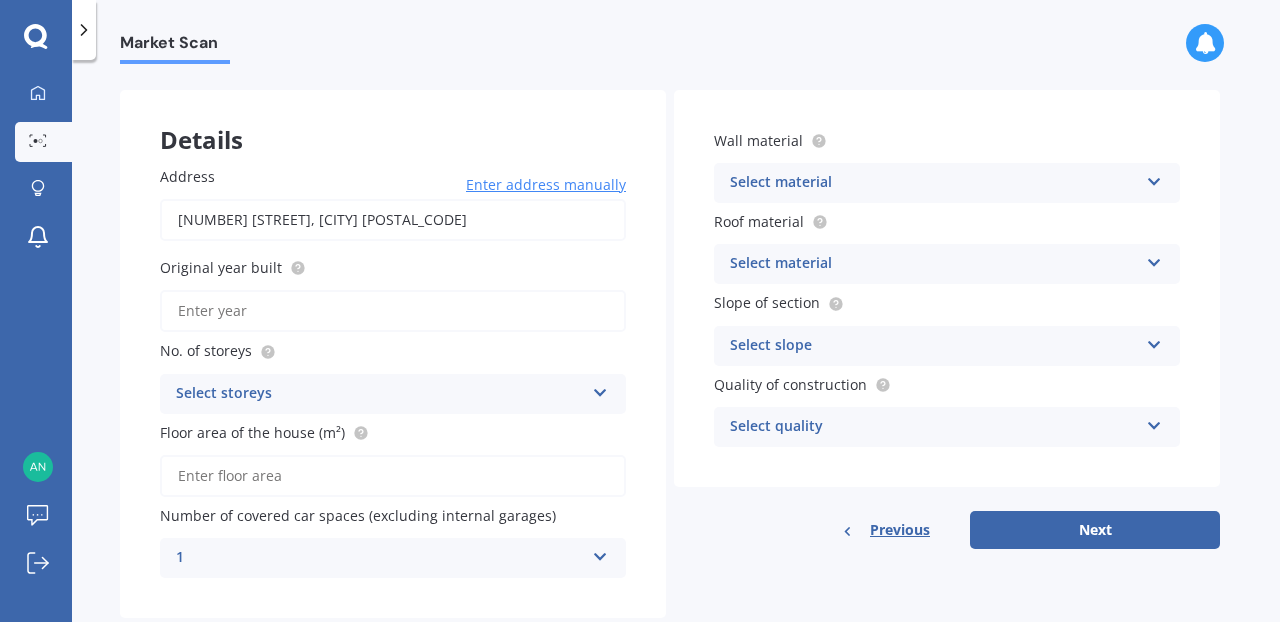 scroll, scrollTop: 114, scrollLeft: 0, axis: vertical 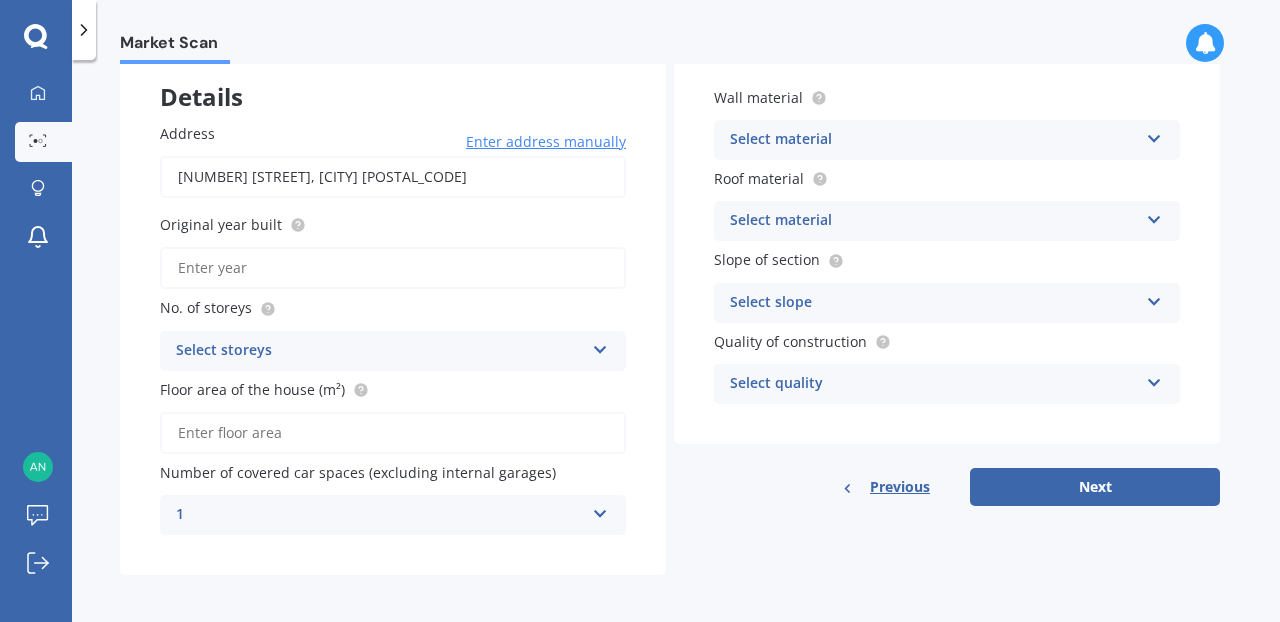 click on "Original year built" at bounding box center (393, 268) 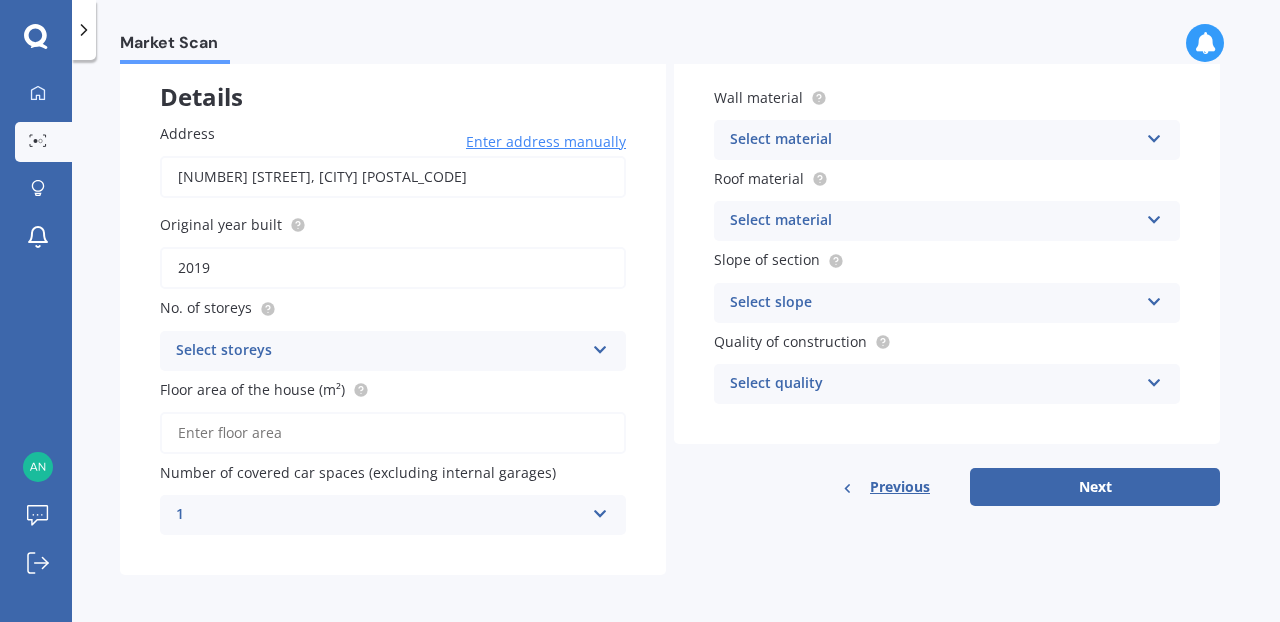 click at bounding box center [600, 346] 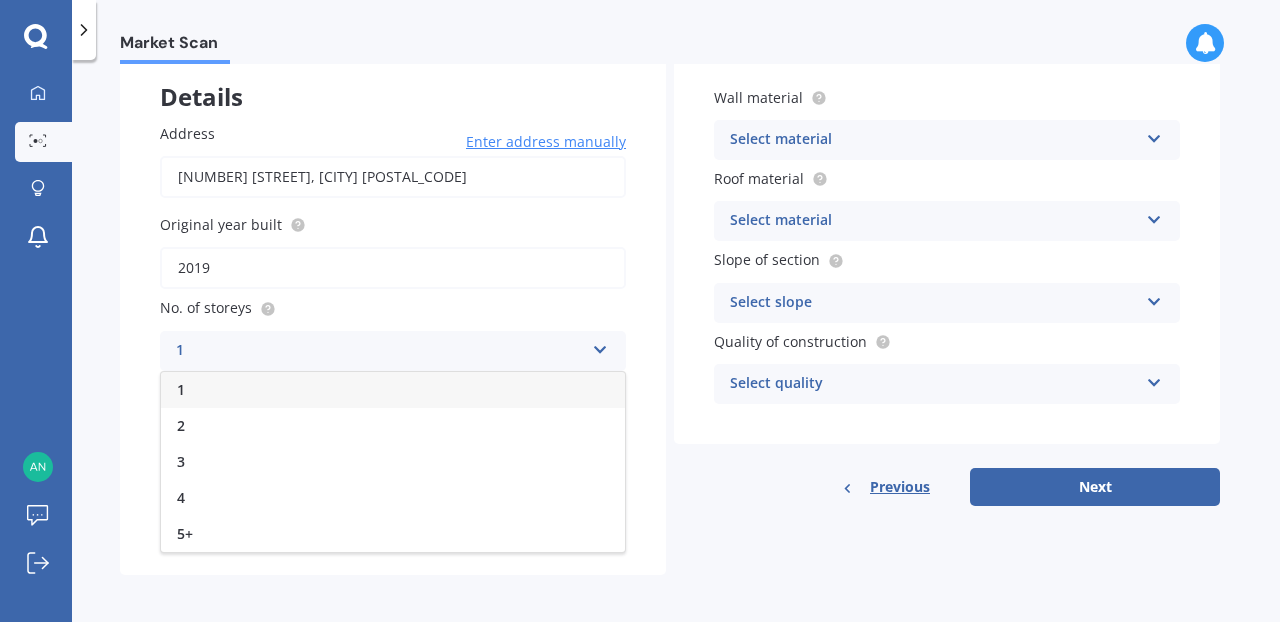 click on "1" at bounding box center [380, 351] 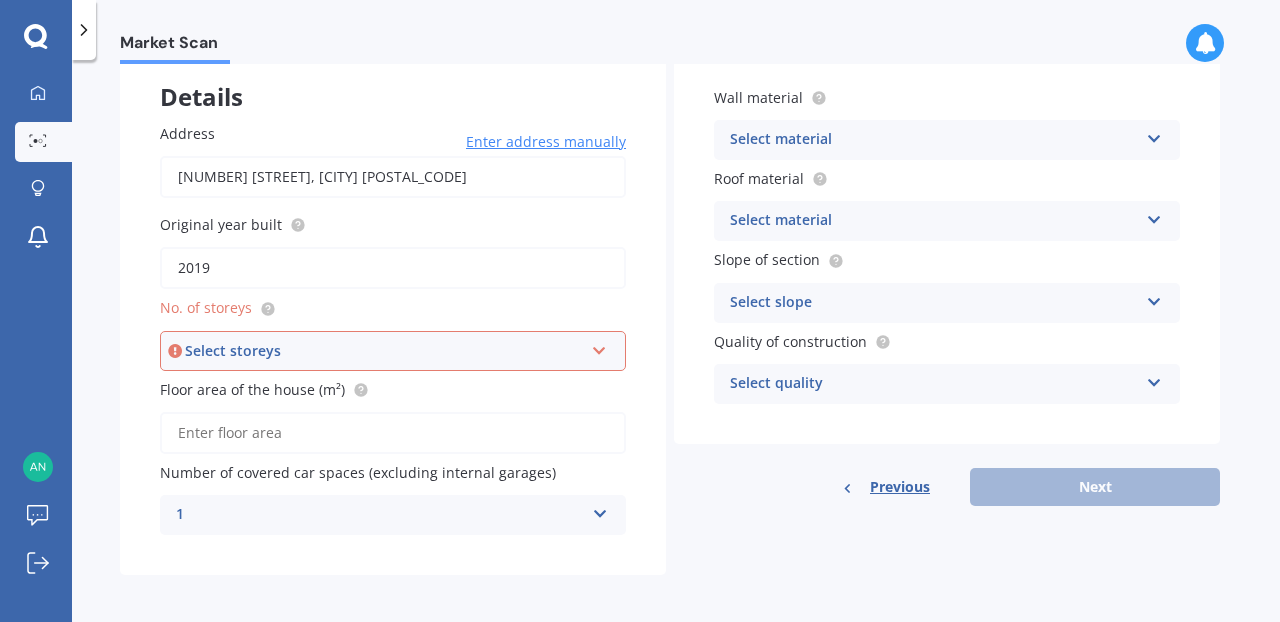click at bounding box center (599, 347) 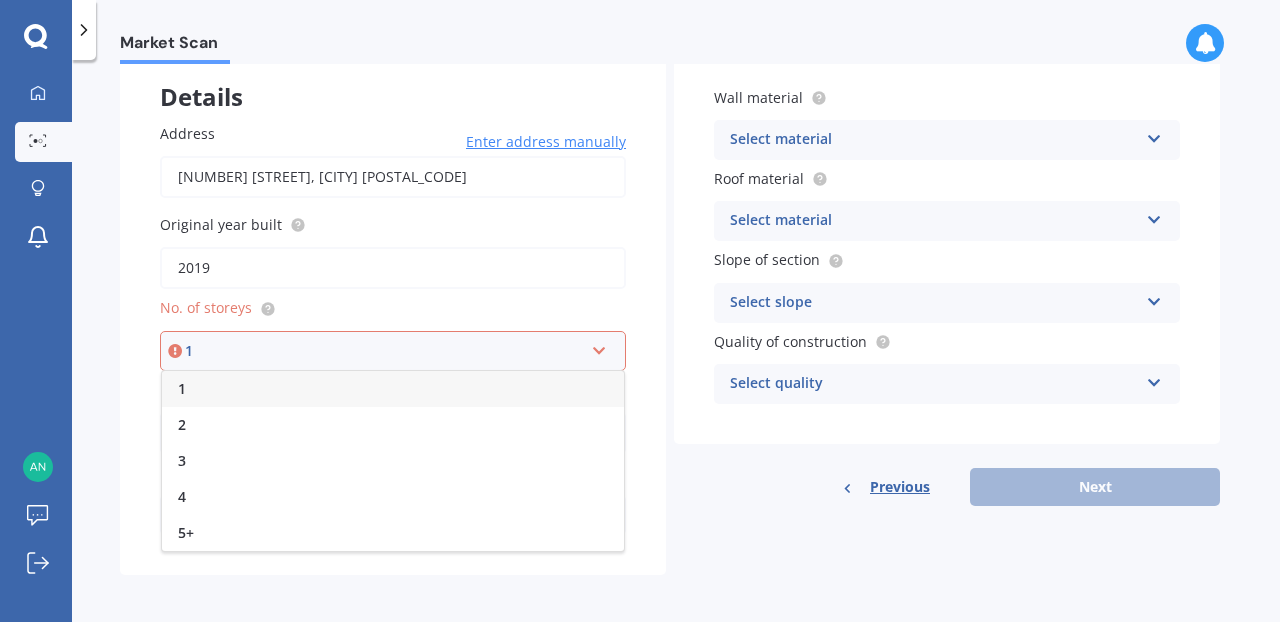 click on "1" at bounding box center (393, 389) 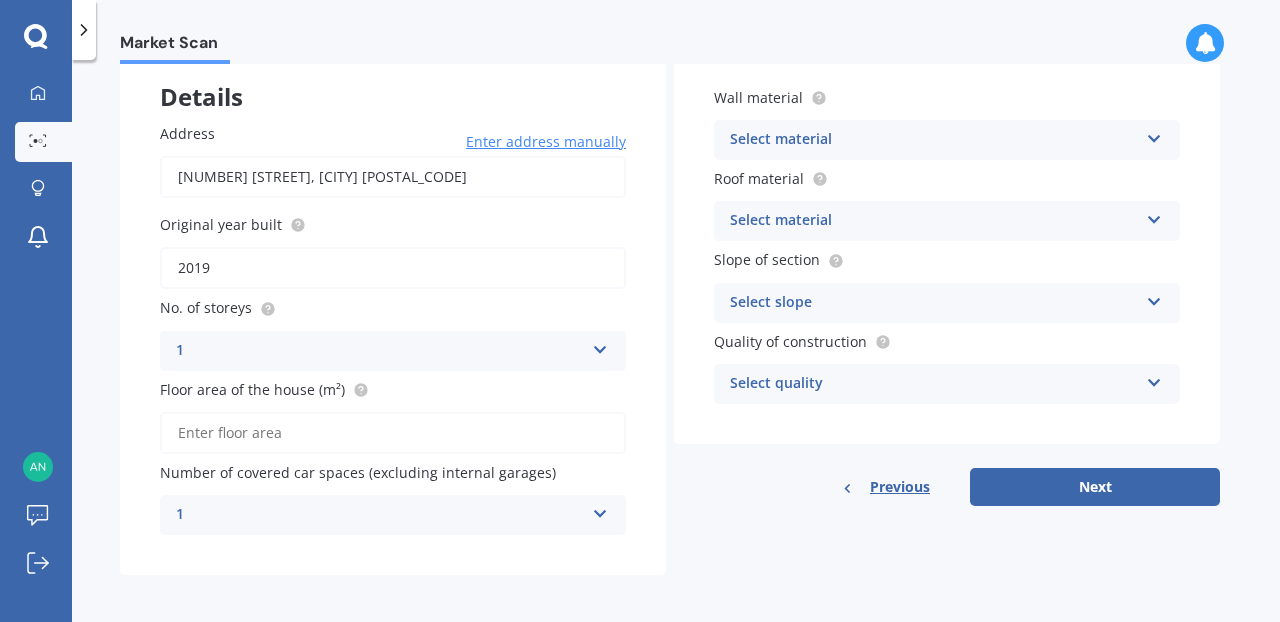 click on "2019" at bounding box center (393, 268) 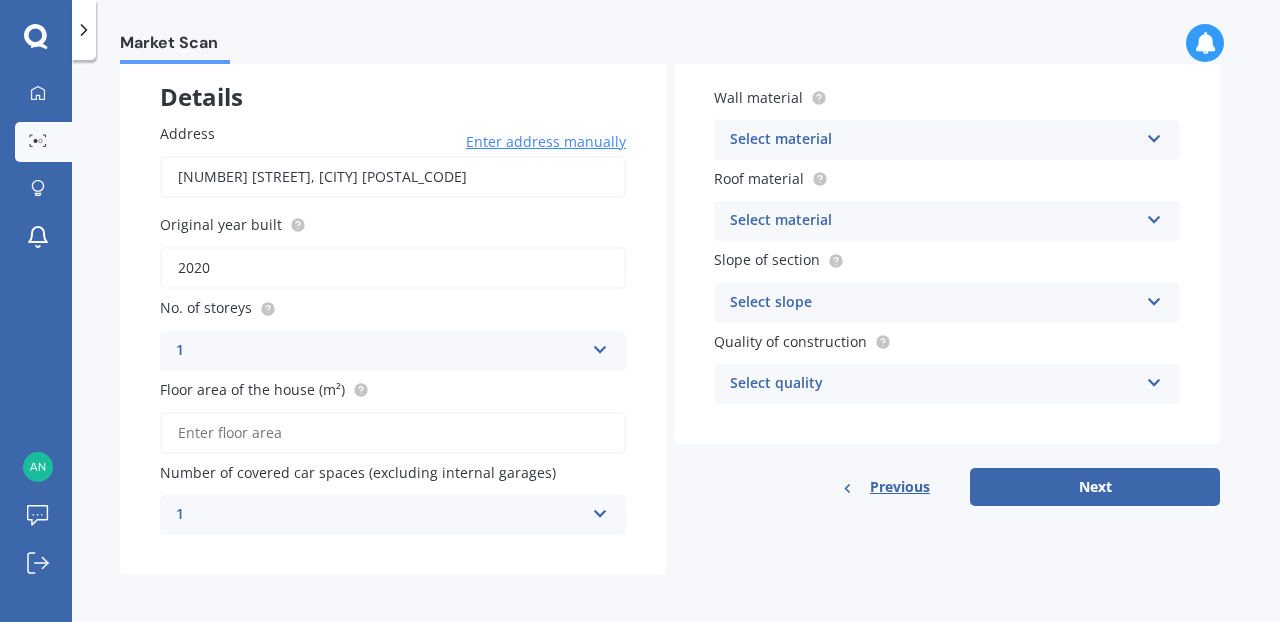 type on "2020" 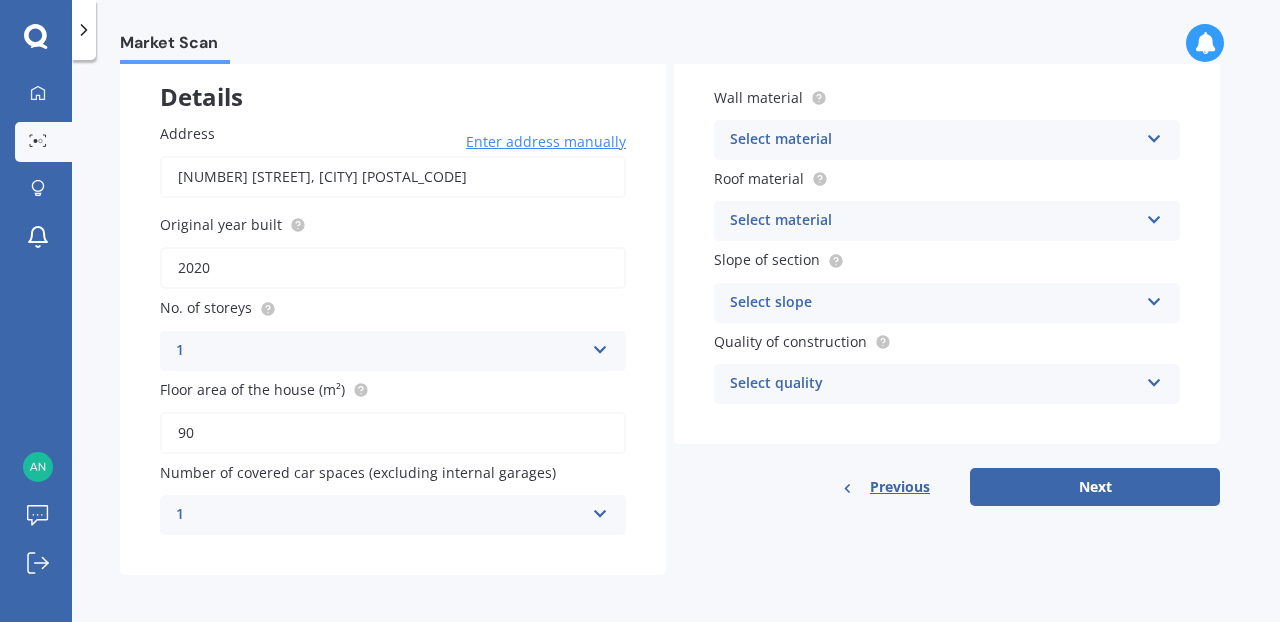 scroll, scrollTop: 0, scrollLeft: 0, axis: both 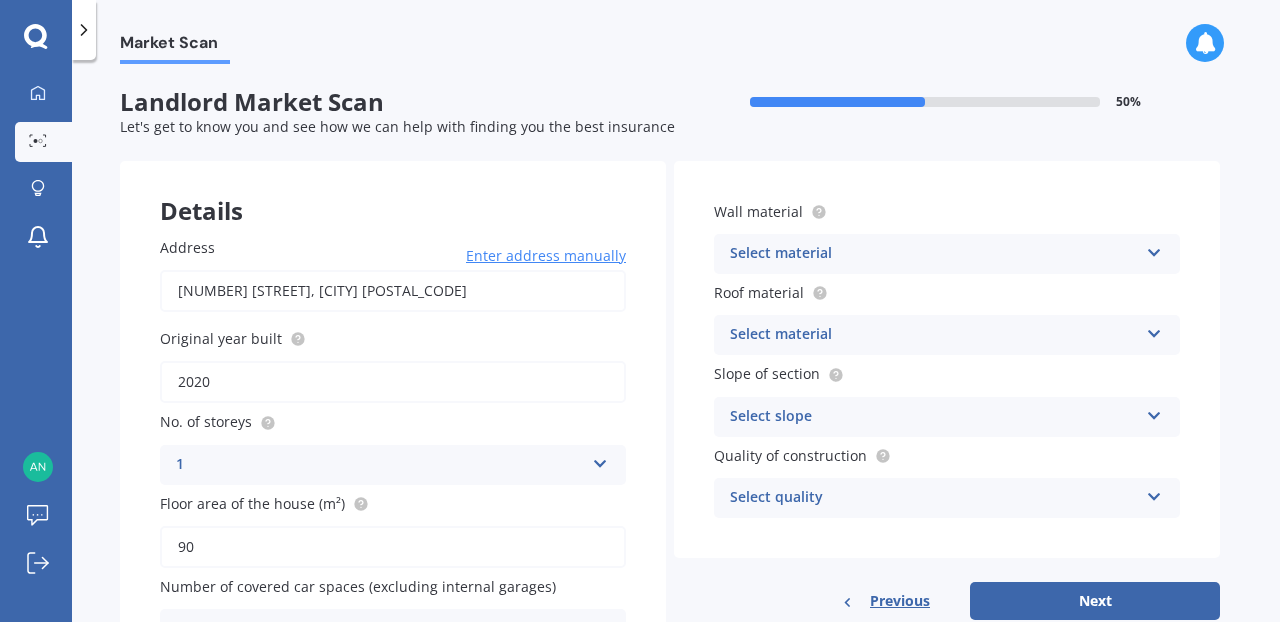 type on "90" 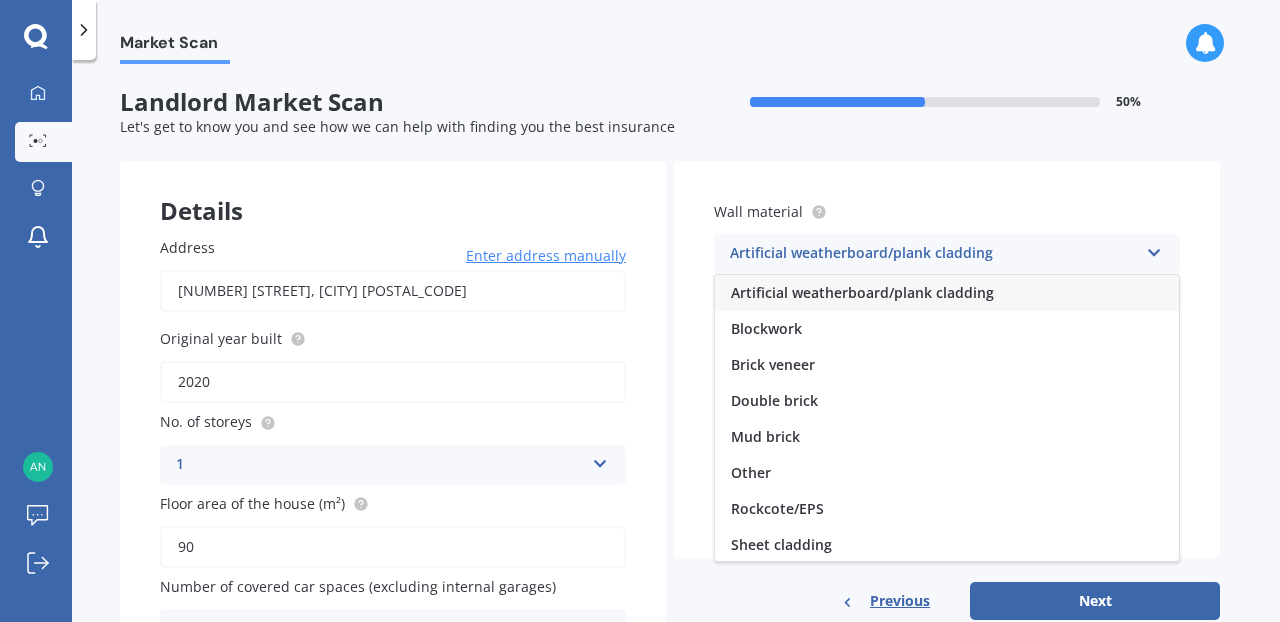 click on "Artificial weatherboard/plank cladding" at bounding box center (862, 292) 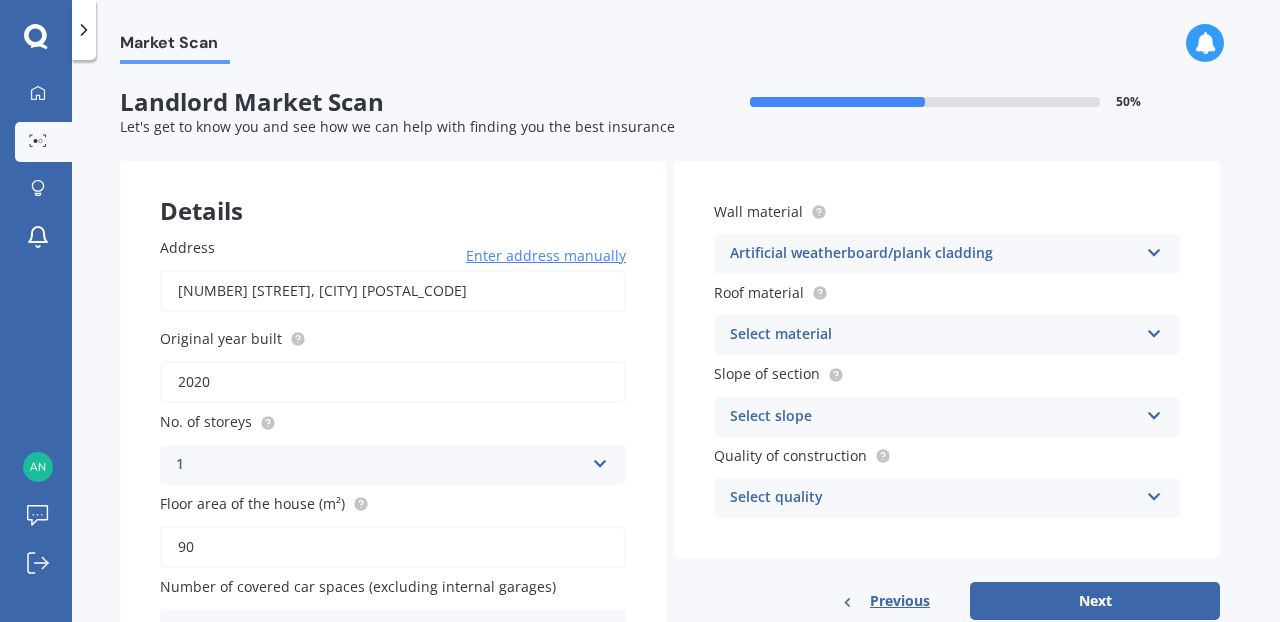 click at bounding box center [1154, 330] 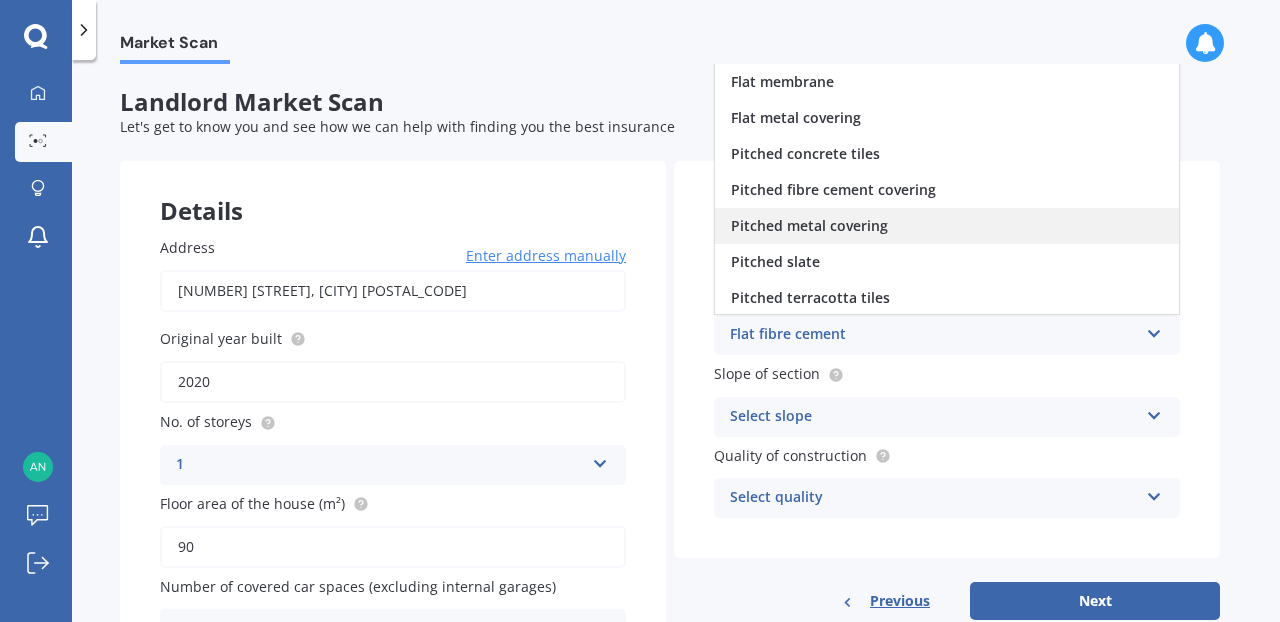 click on "Pitched metal covering" at bounding box center [809, 225] 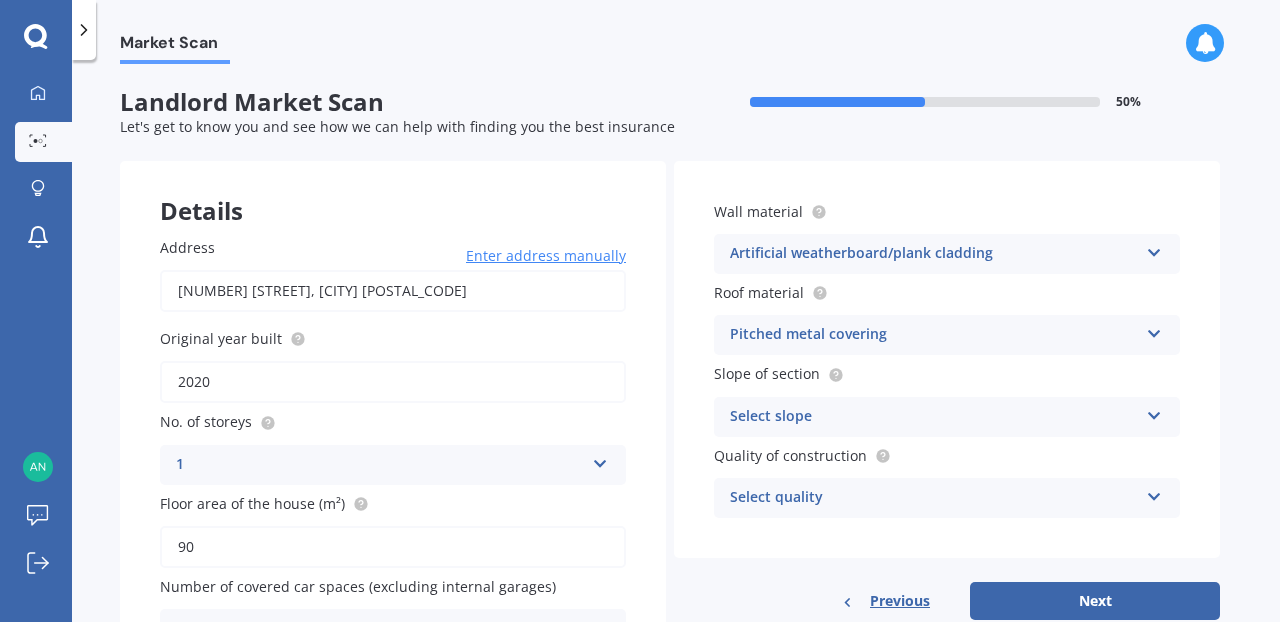click at bounding box center [1154, 249] 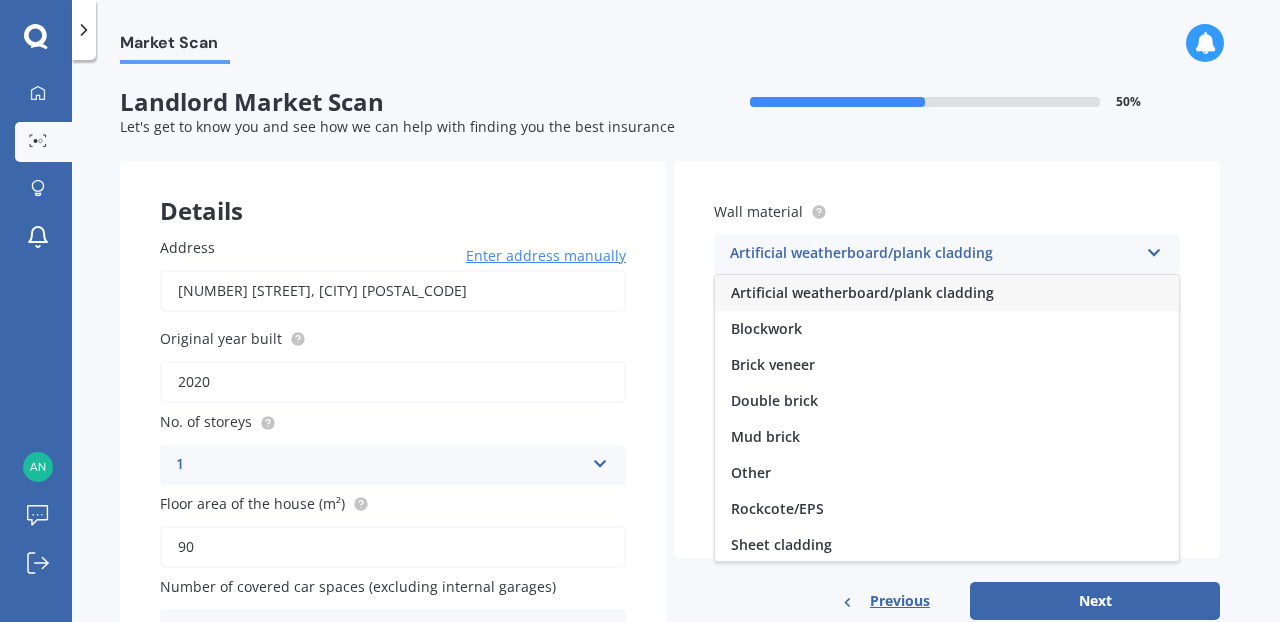 scroll, scrollTop: 182, scrollLeft: 0, axis: vertical 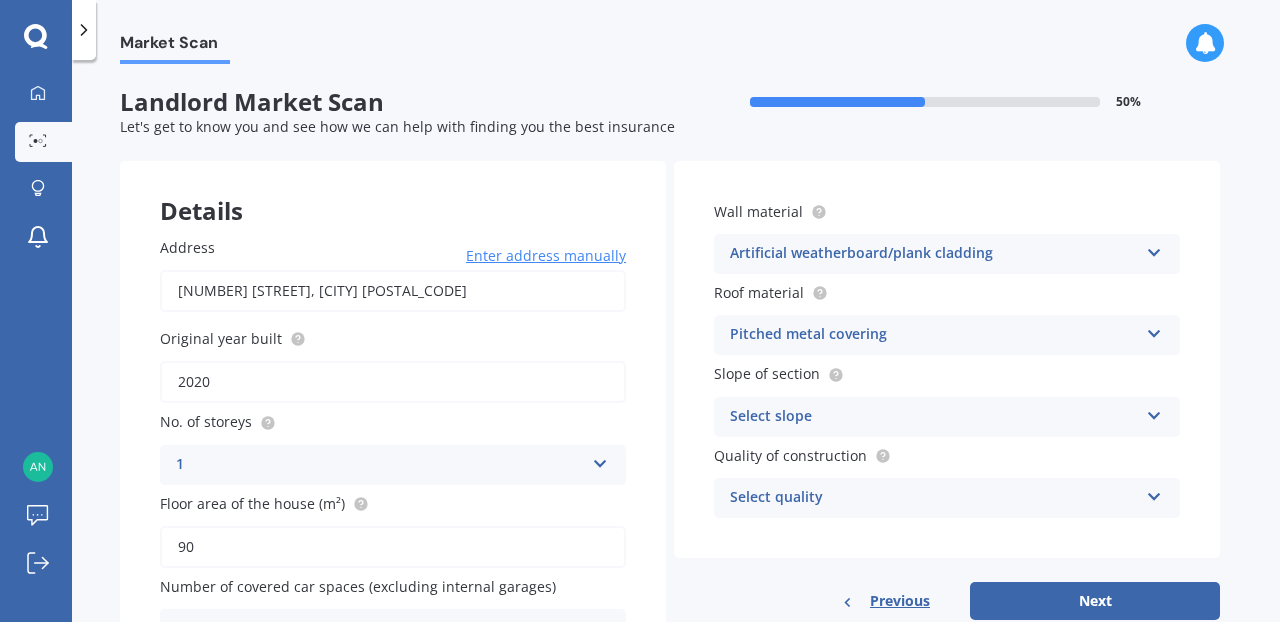 click at bounding box center (1154, 412) 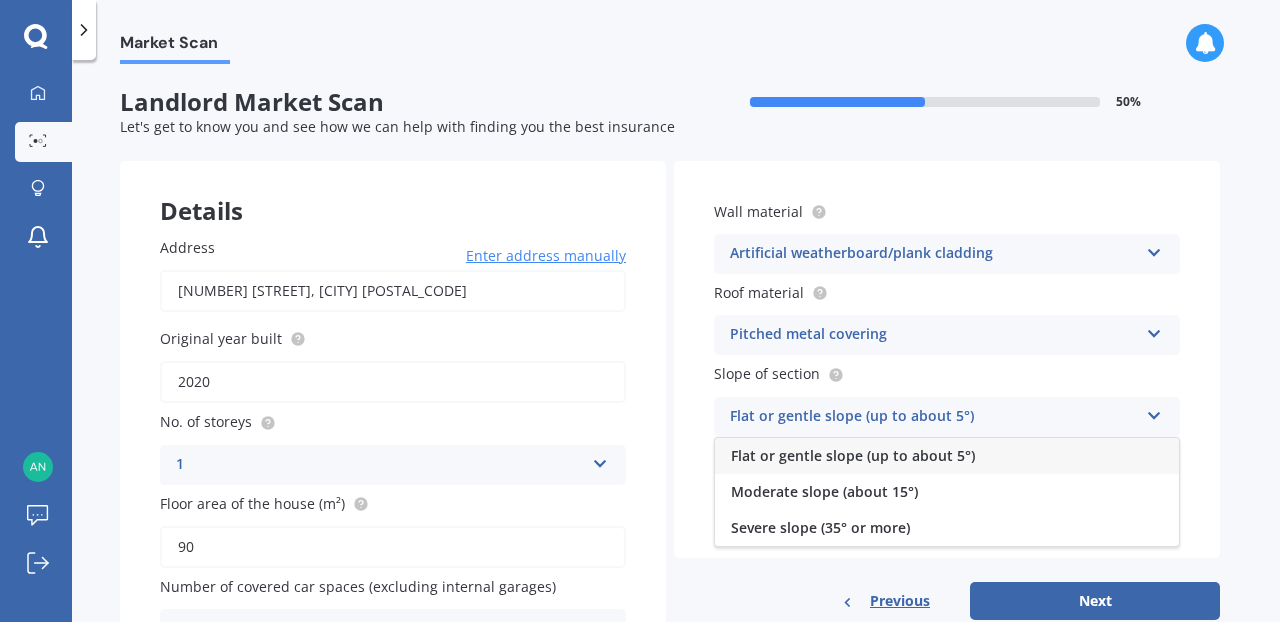 click on "Flat or gentle slope (up to about 5°)" at bounding box center (947, 456) 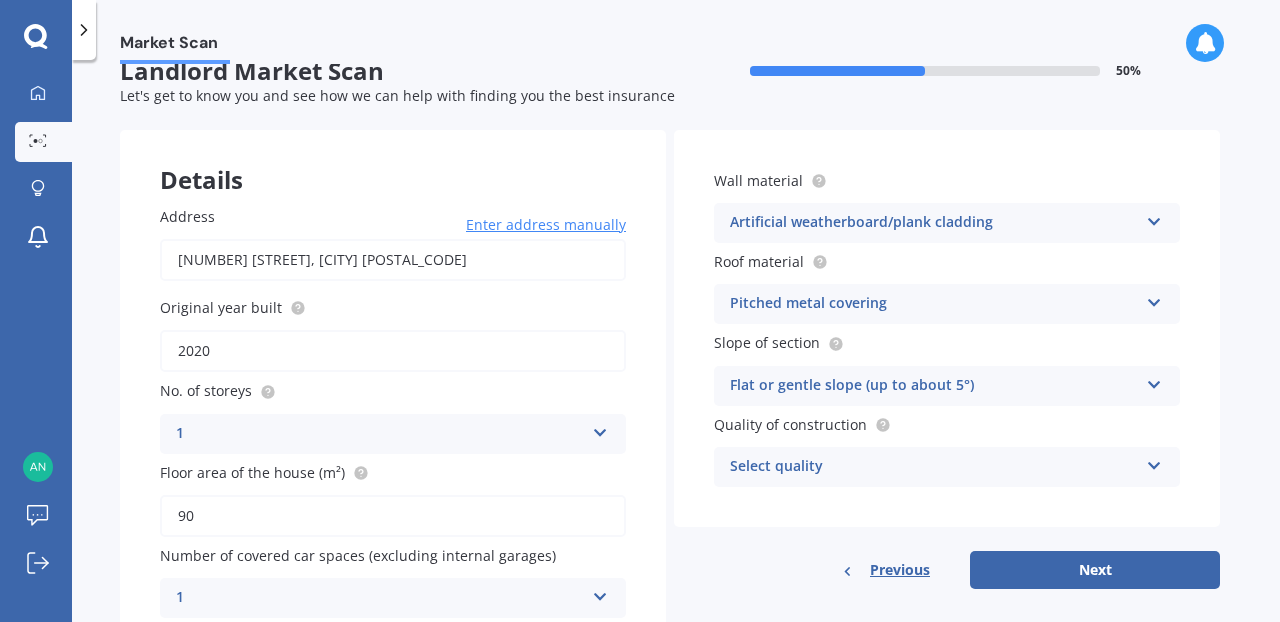 scroll, scrollTop: 114, scrollLeft: 0, axis: vertical 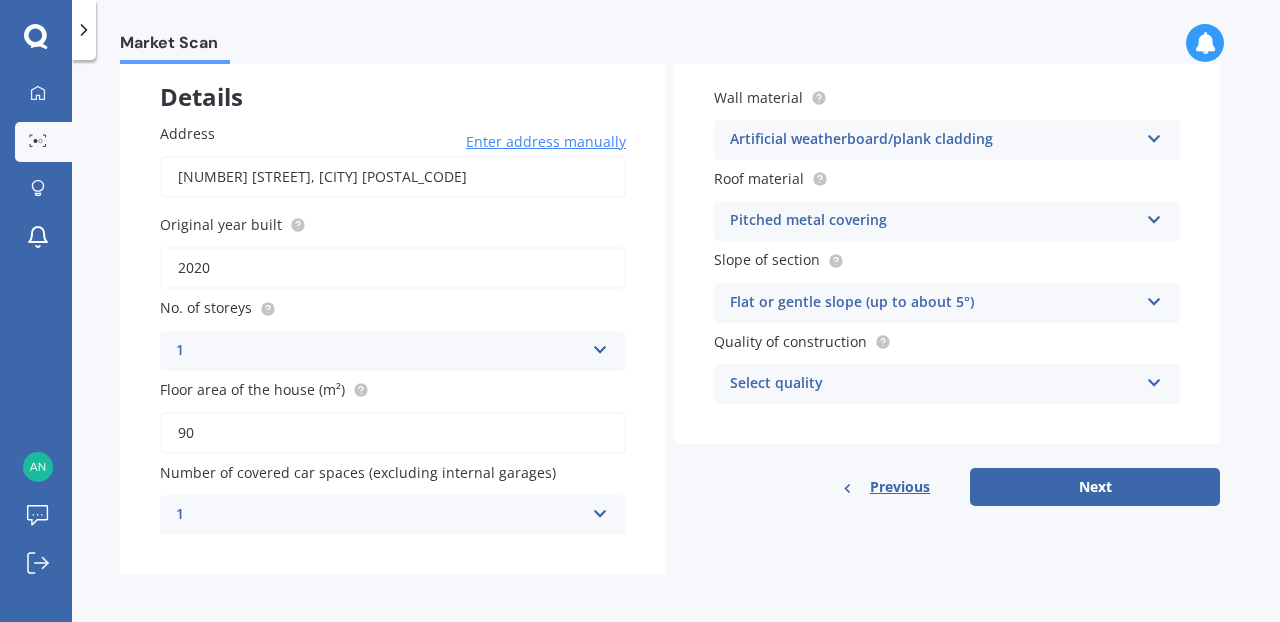 click at bounding box center [1154, 379] 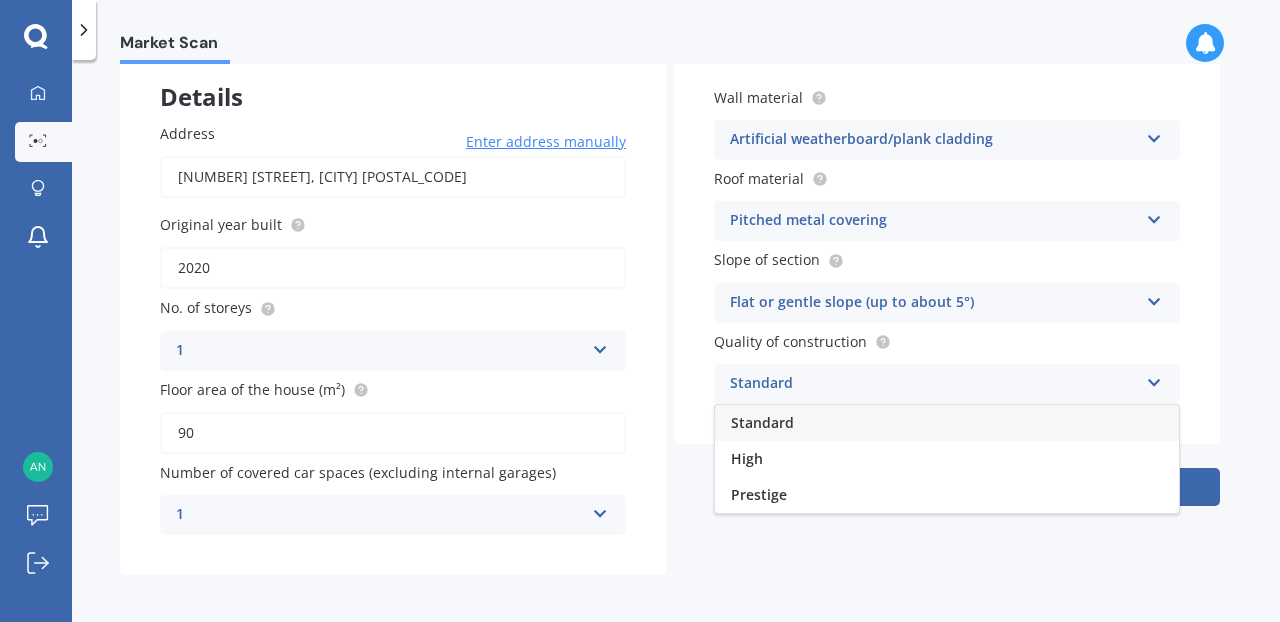 click on "Standard" at bounding box center (947, 423) 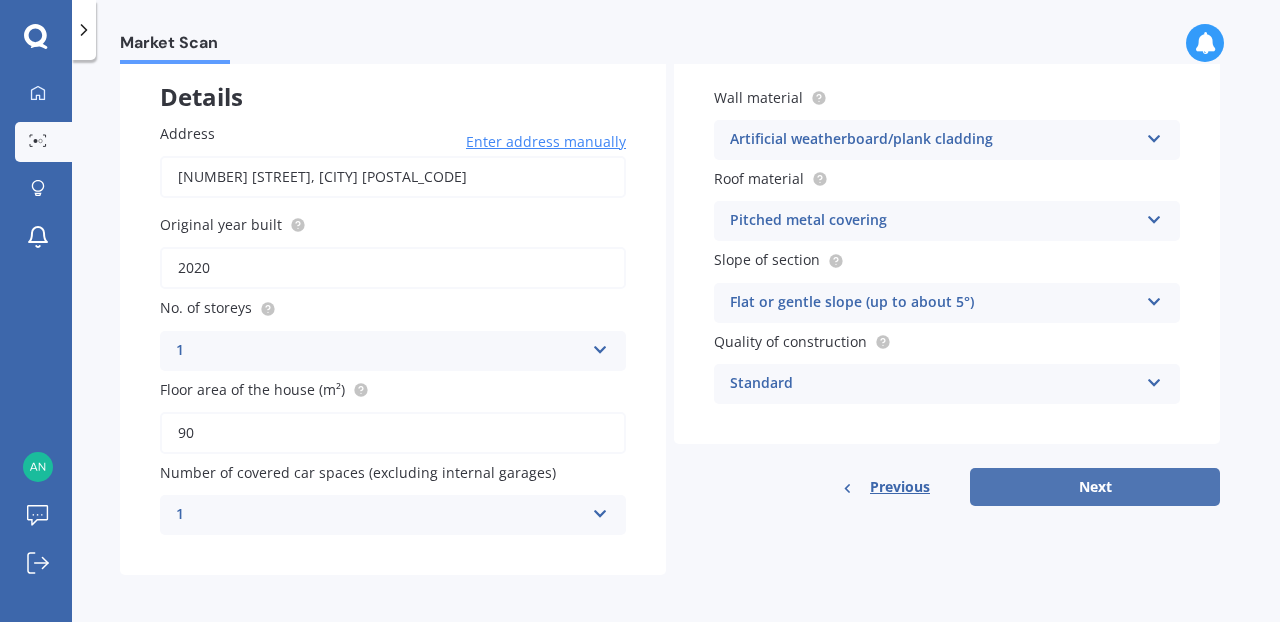 click on "Next" at bounding box center (1095, 487) 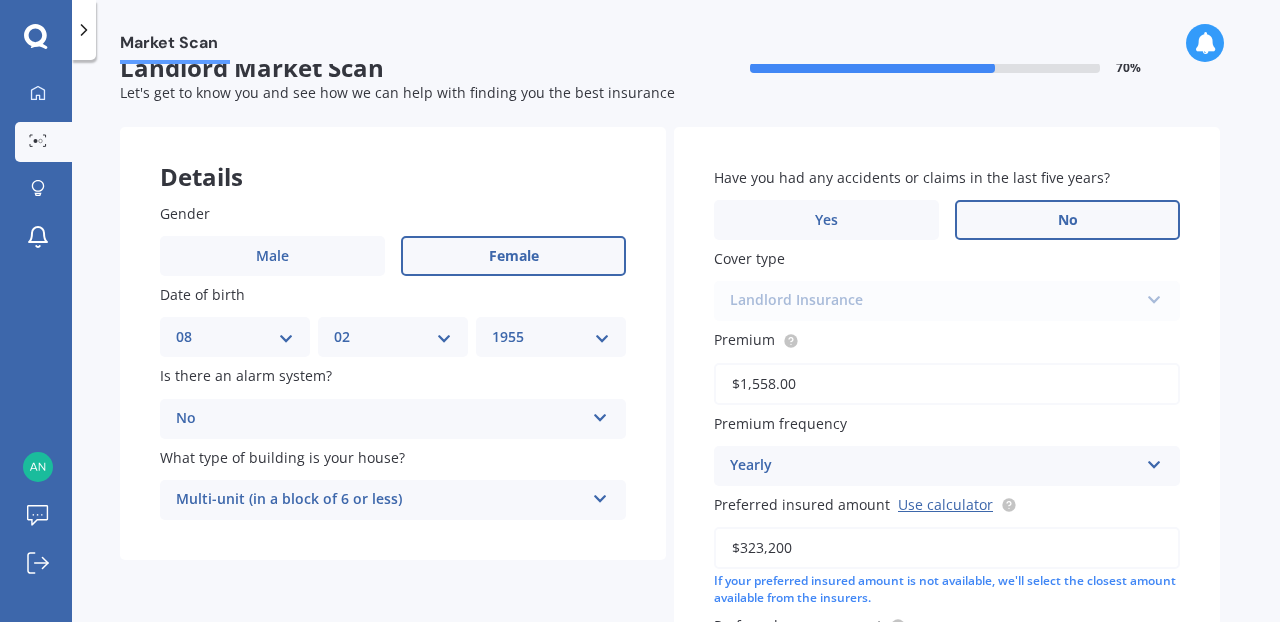 scroll, scrollTop: 0, scrollLeft: 0, axis: both 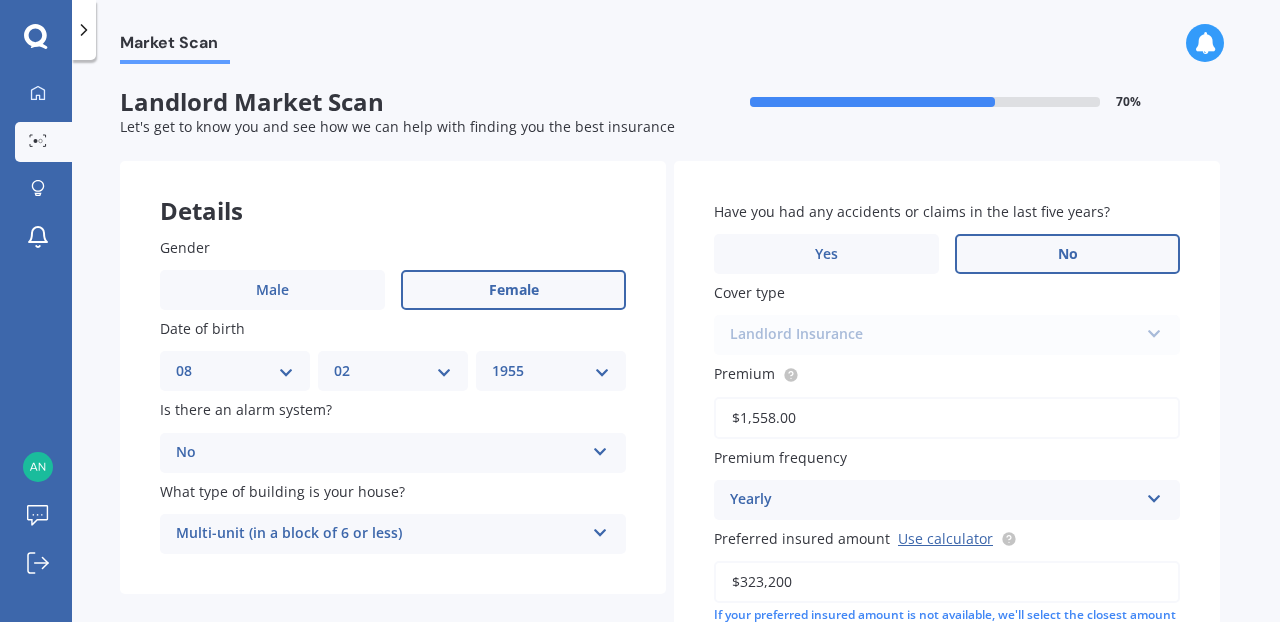 click on "No" at bounding box center [1067, 254] 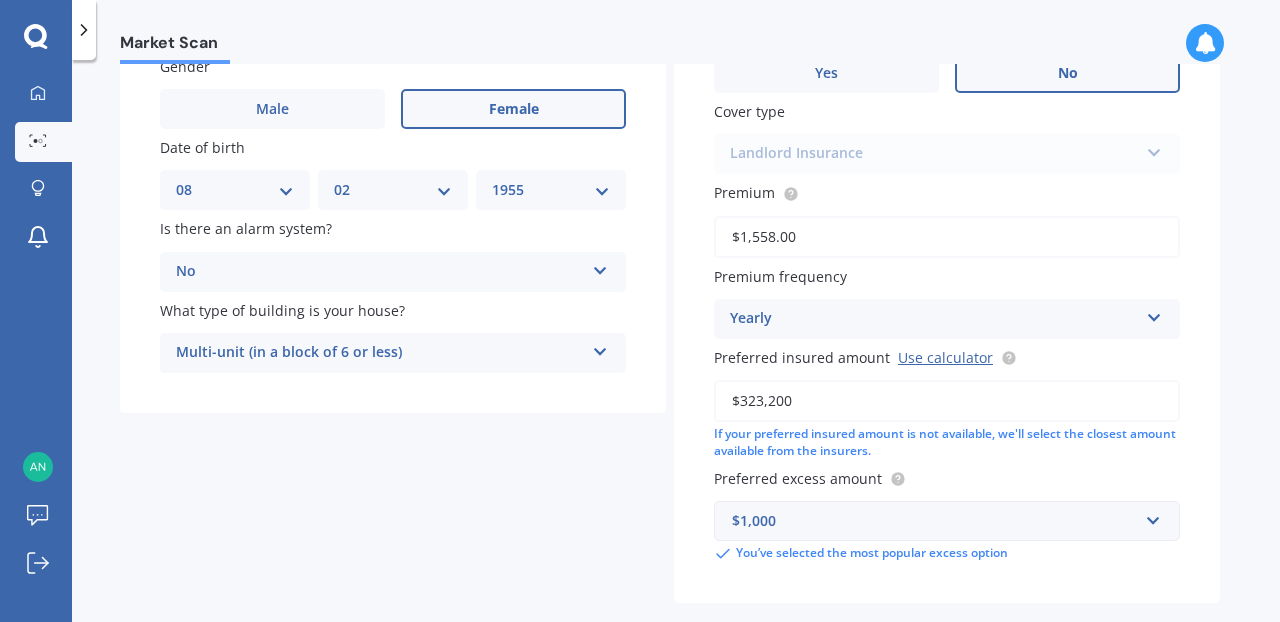 scroll, scrollTop: 270, scrollLeft: 0, axis: vertical 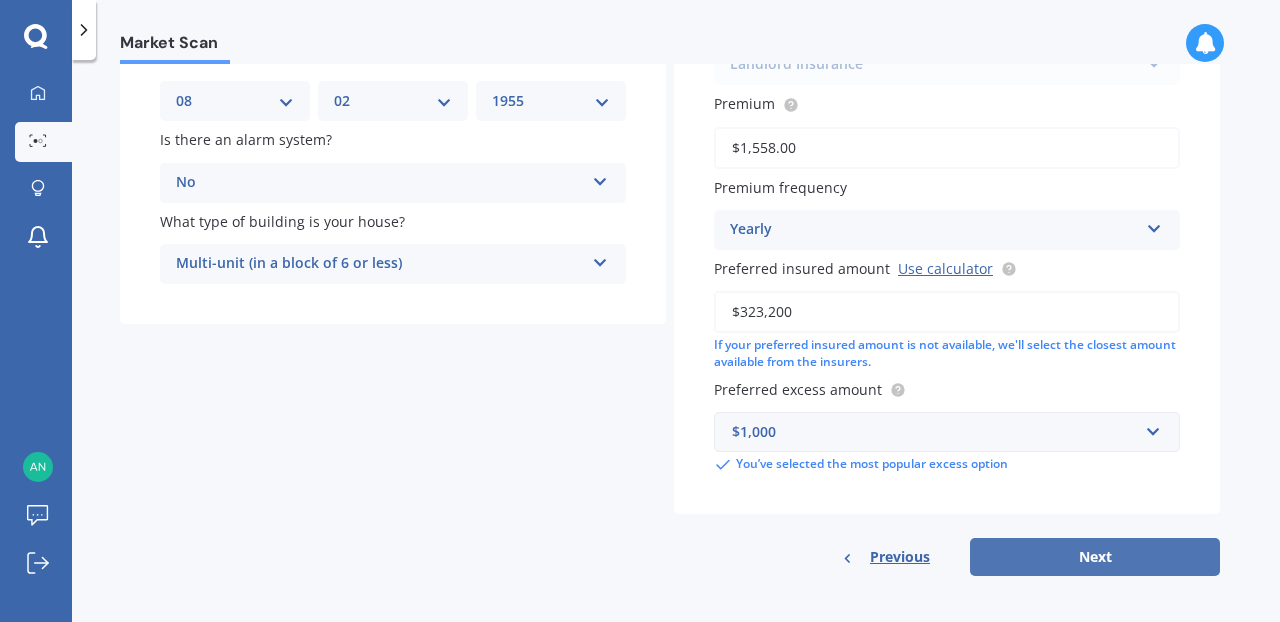 click on "Next" at bounding box center (1095, 557) 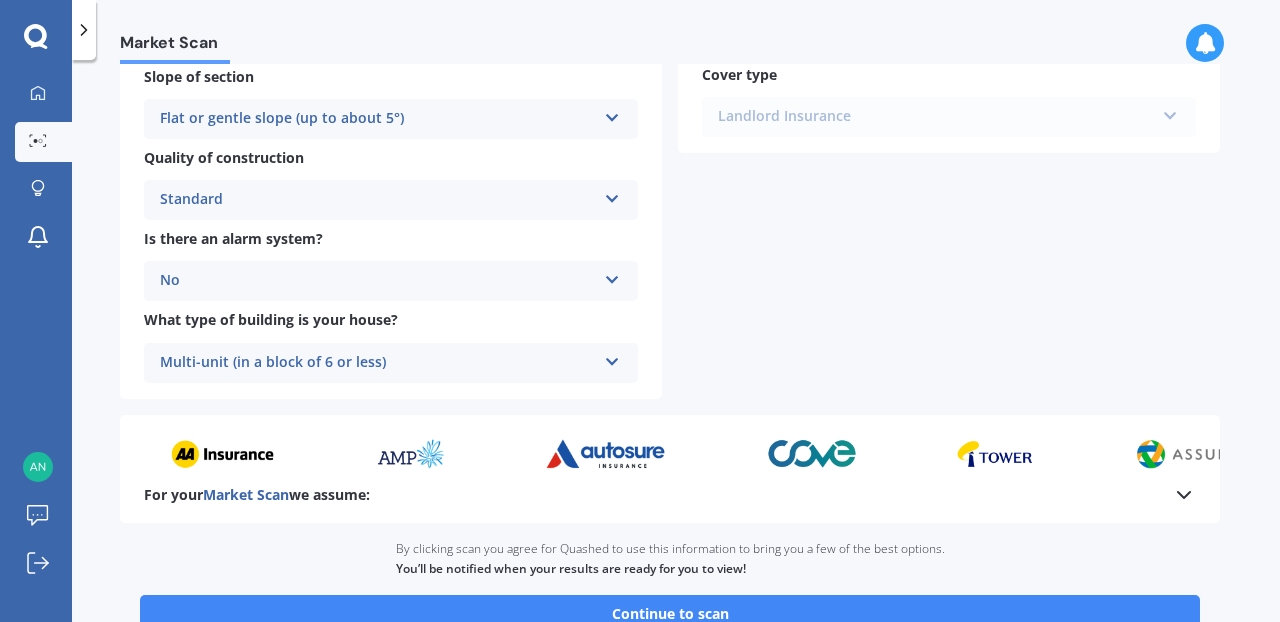 scroll, scrollTop: 808, scrollLeft: 0, axis: vertical 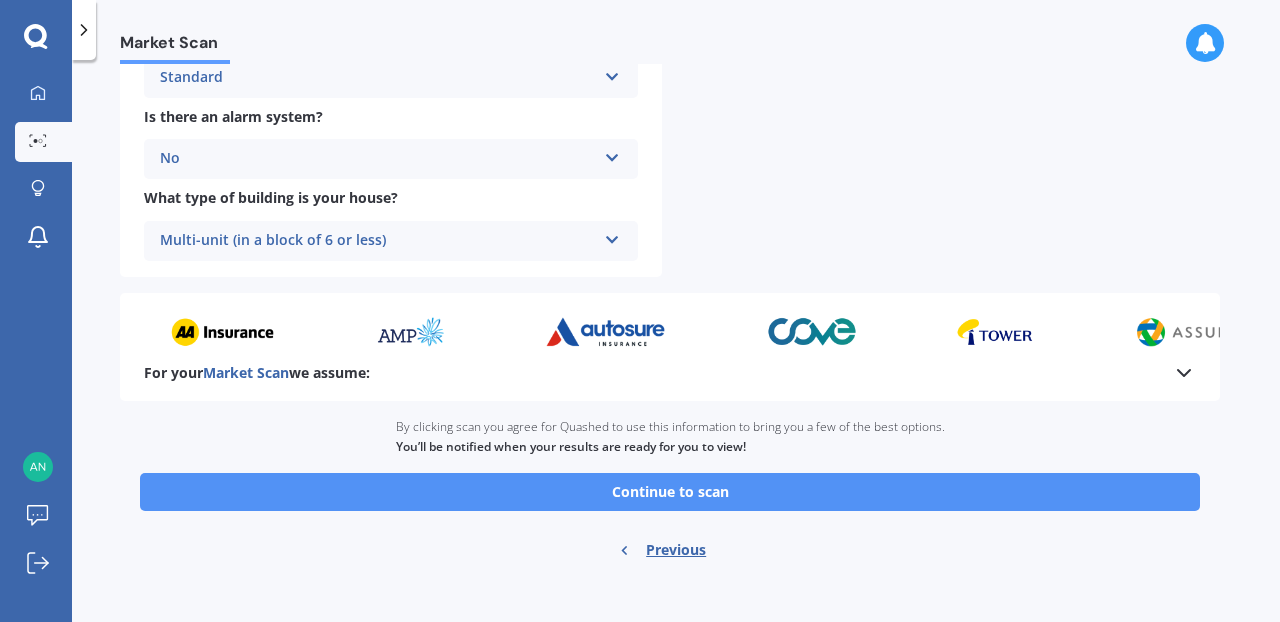 click on "Continue to scan" at bounding box center [670, 492] 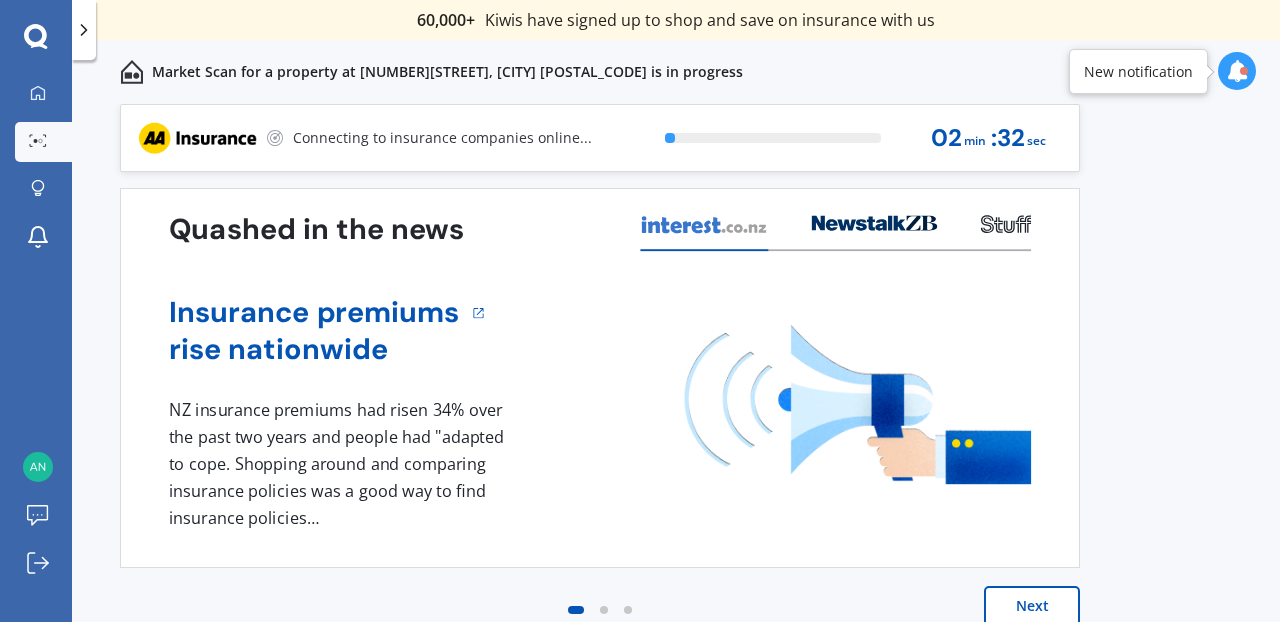scroll, scrollTop: 24, scrollLeft: 0, axis: vertical 